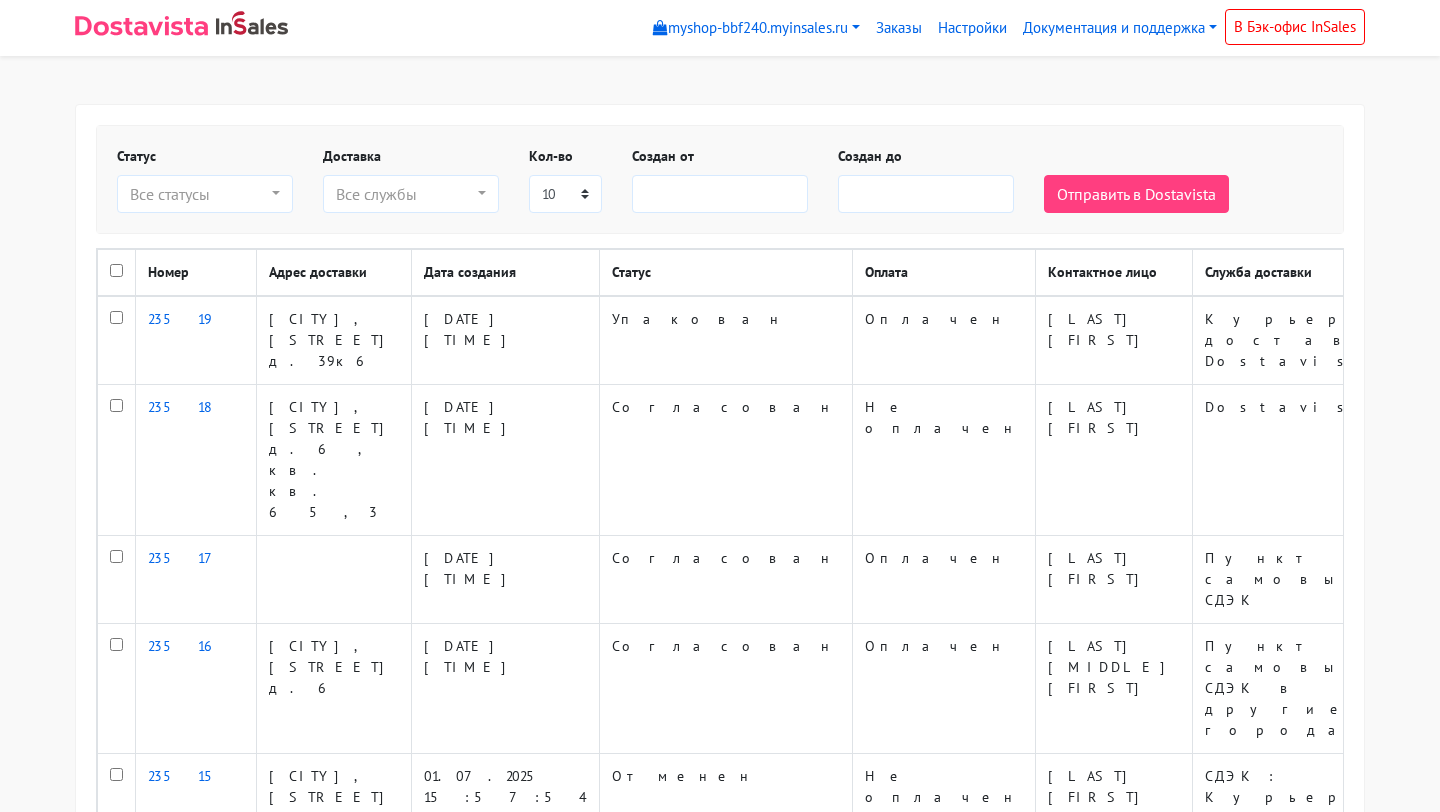 scroll, scrollTop: 0, scrollLeft: 0, axis: both 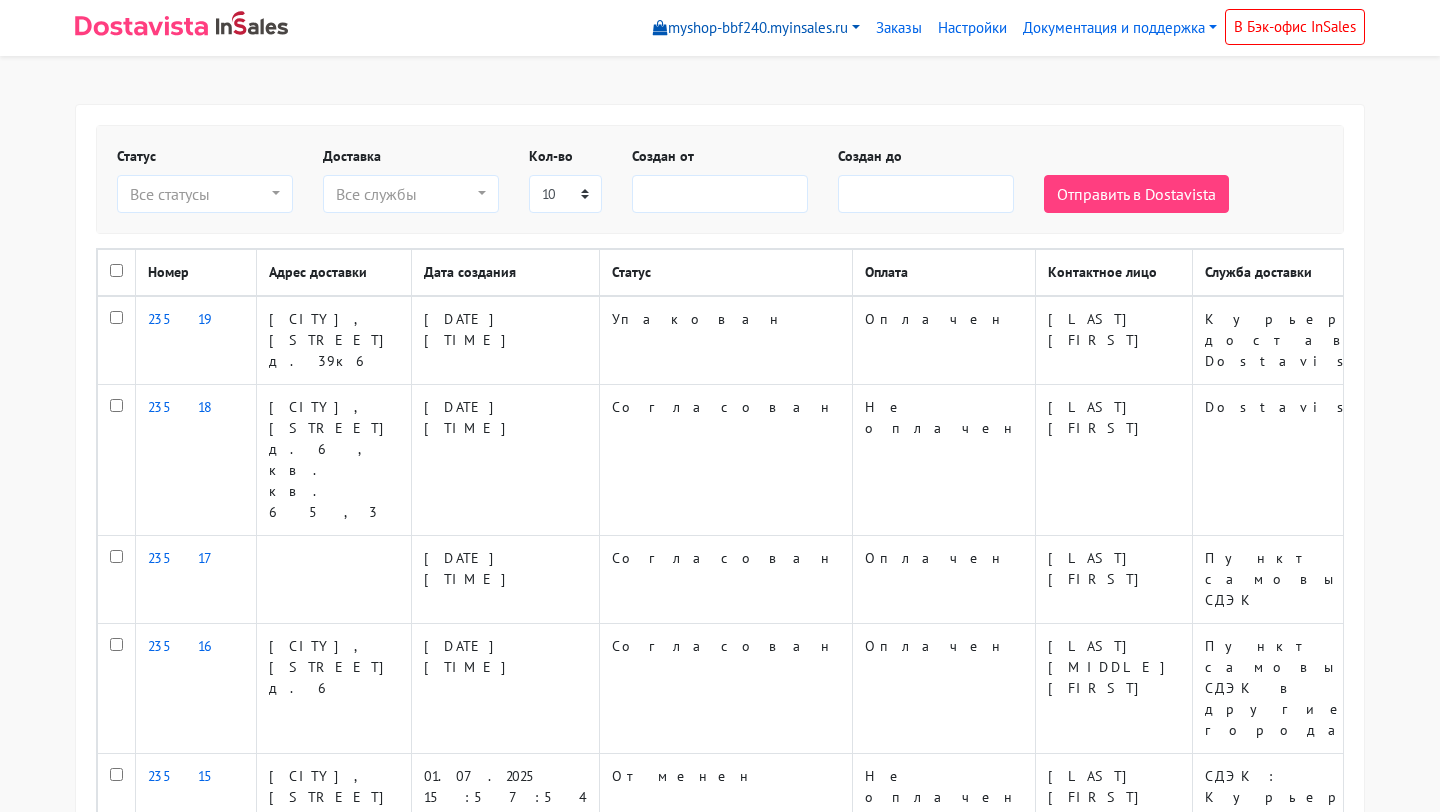 click on "myshop-bbf240.myinsales.ru" at bounding box center (756, 28) 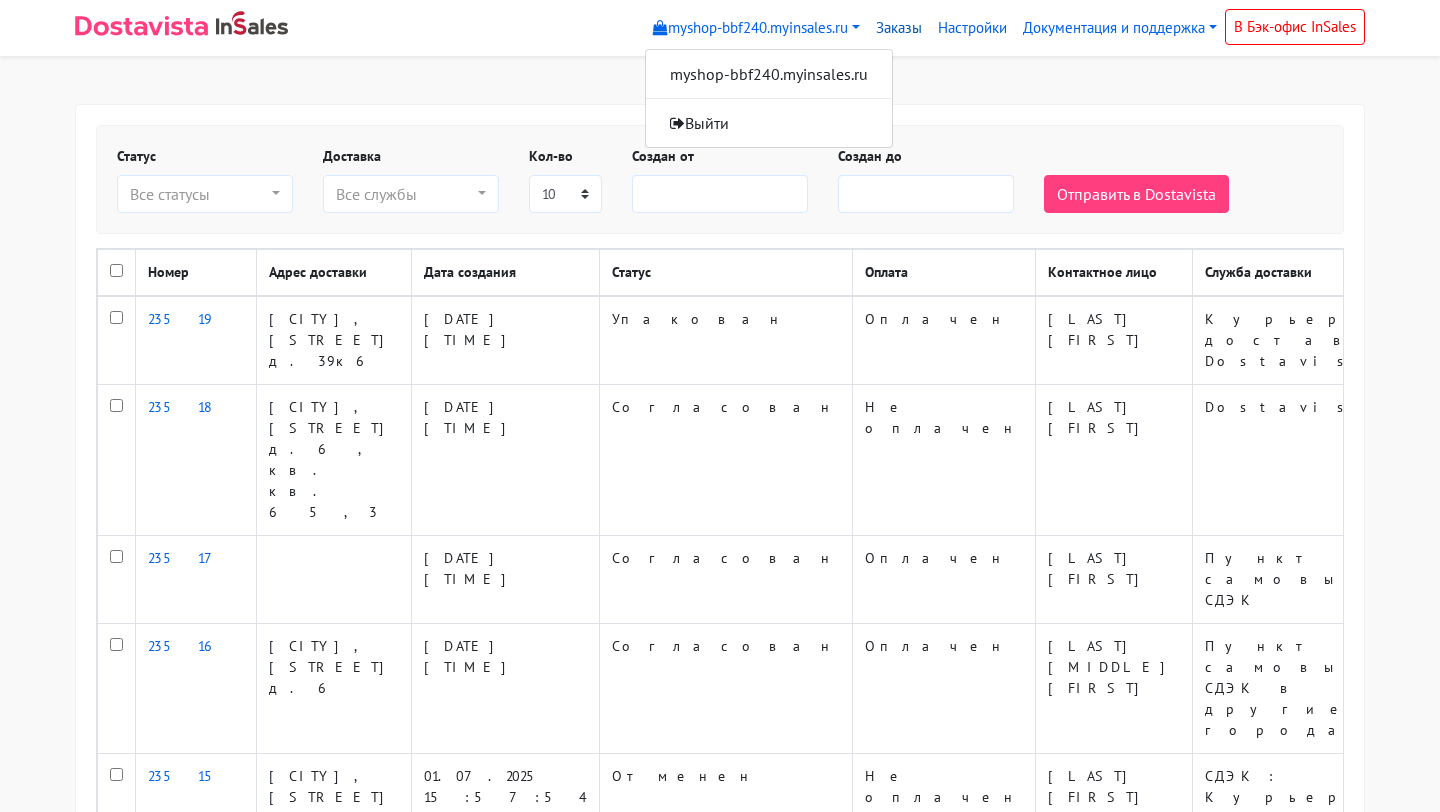 click on "Заказы" at bounding box center (899, 28) 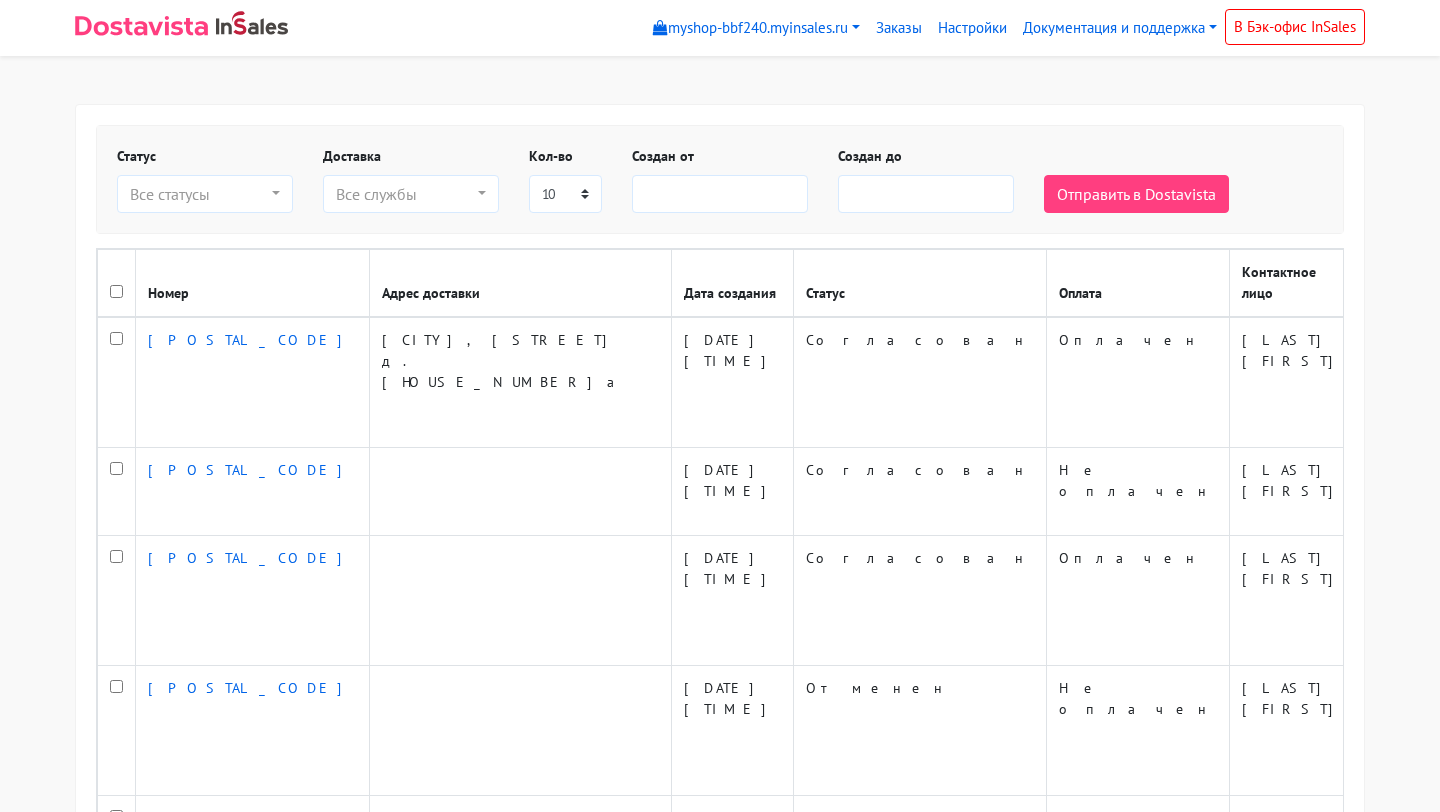scroll, scrollTop: 0, scrollLeft: 0, axis: both 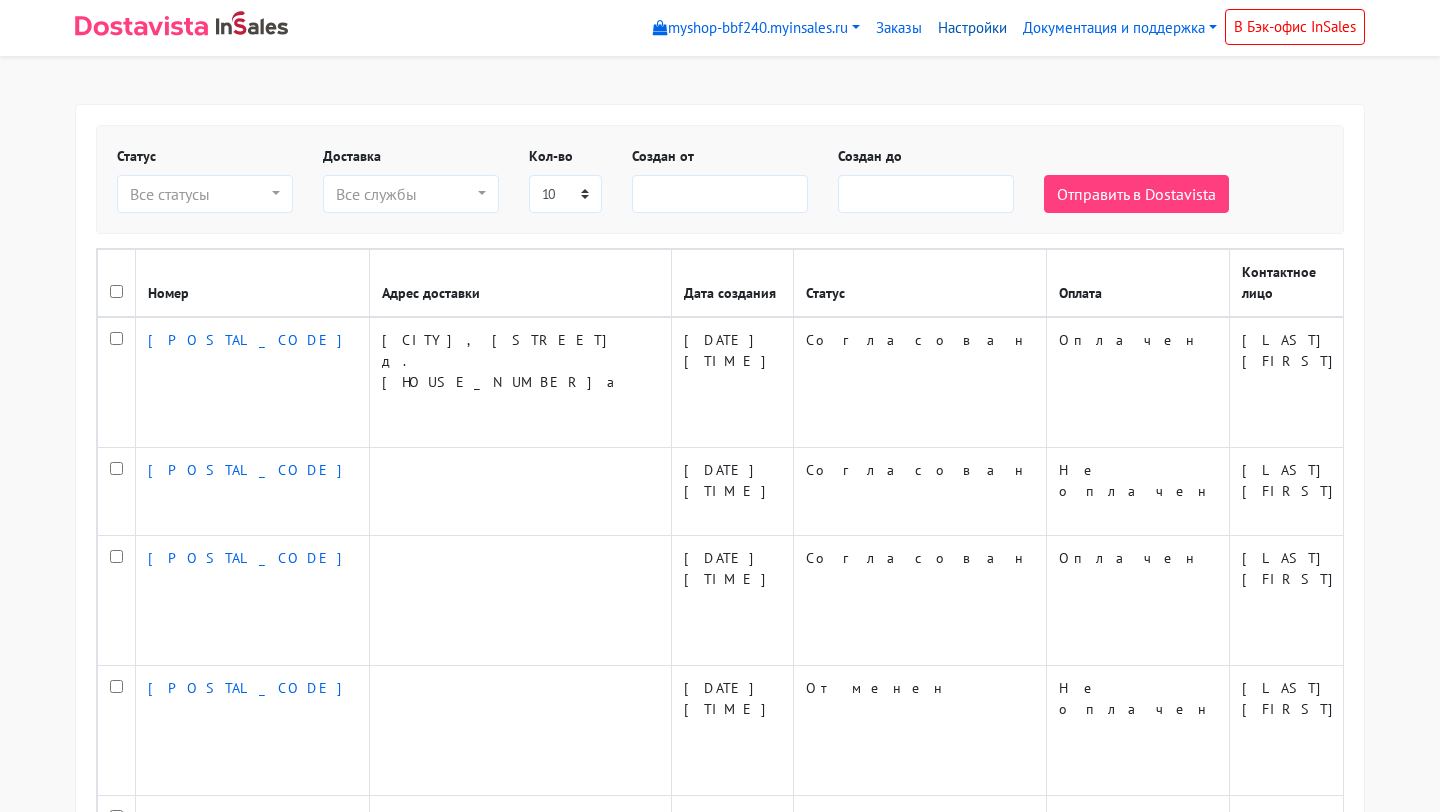 click on "Настройки" at bounding box center (972, 28) 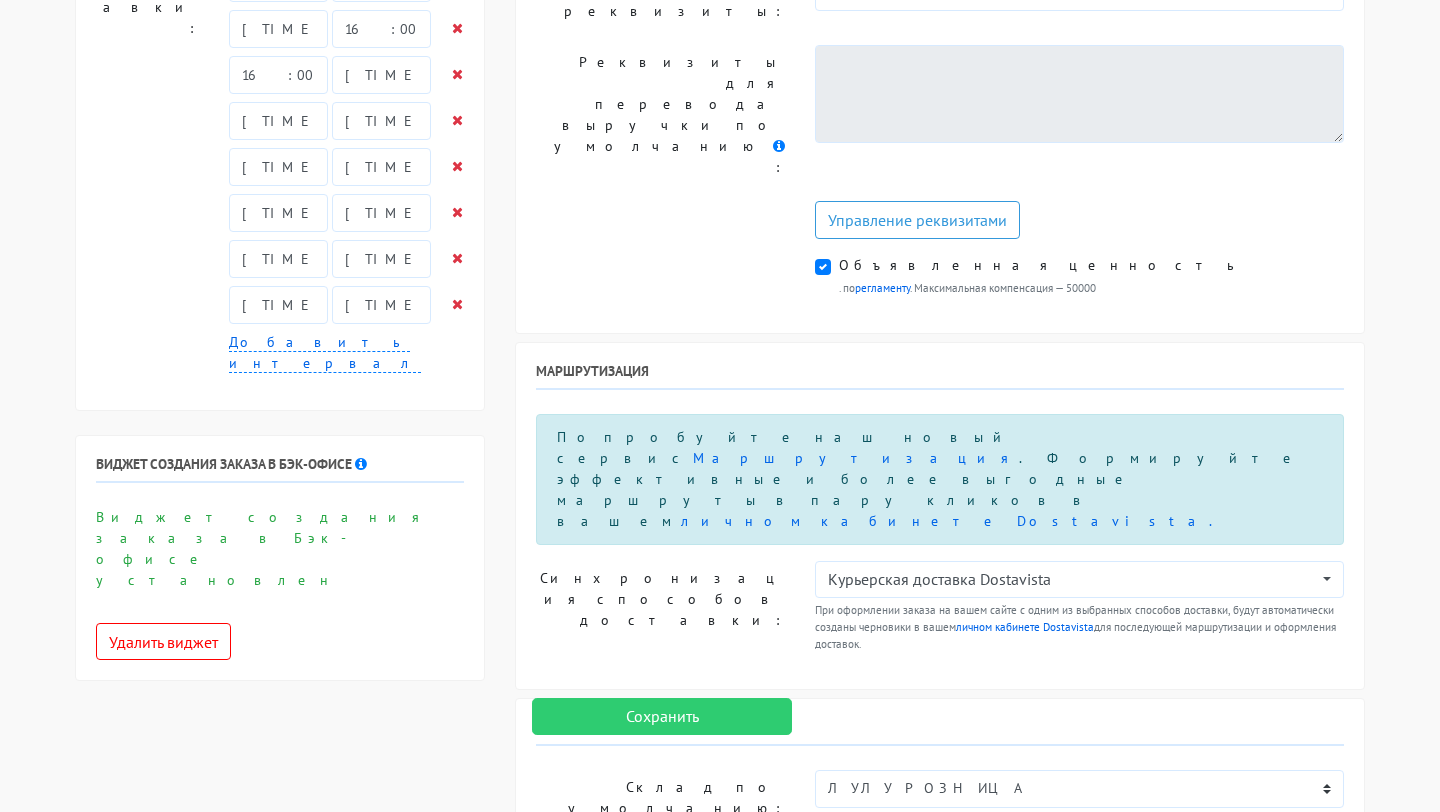scroll, scrollTop: 1010, scrollLeft: 0, axis: vertical 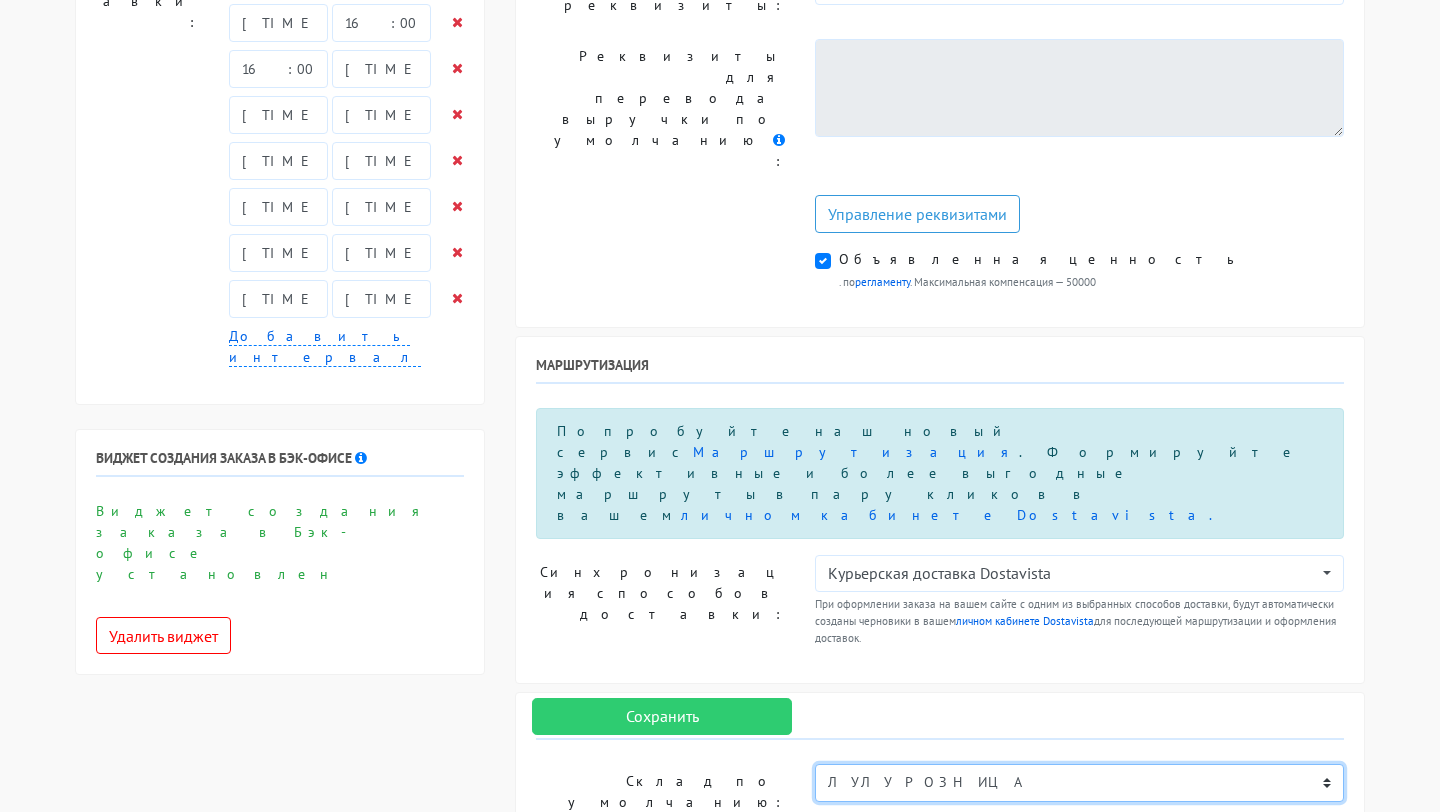 click on "Не выбрано
Машкова
ЛУЛУ РОЗНИЦА" at bounding box center (1079, 783) 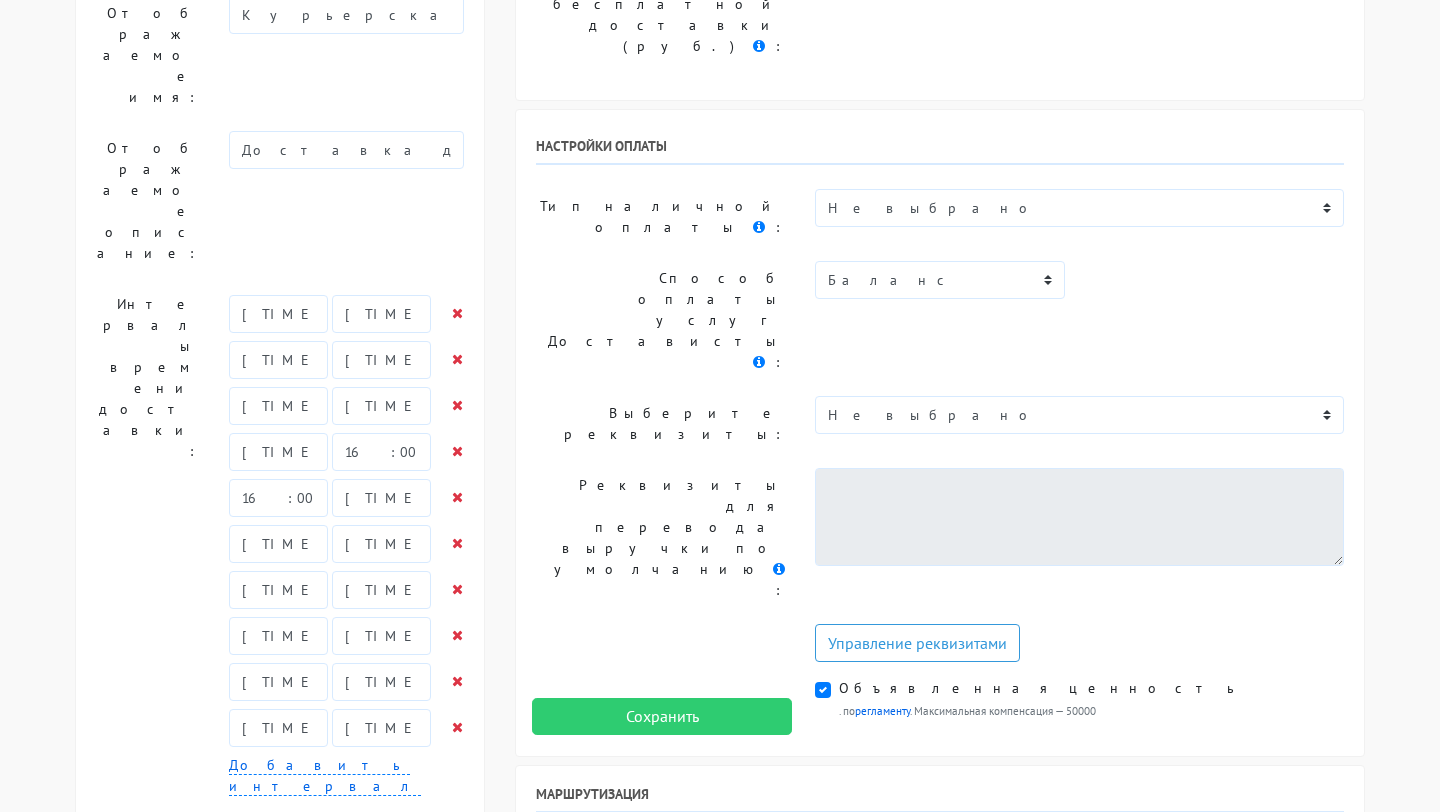 scroll, scrollTop: 654, scrollLeft: 0, axis: vertical 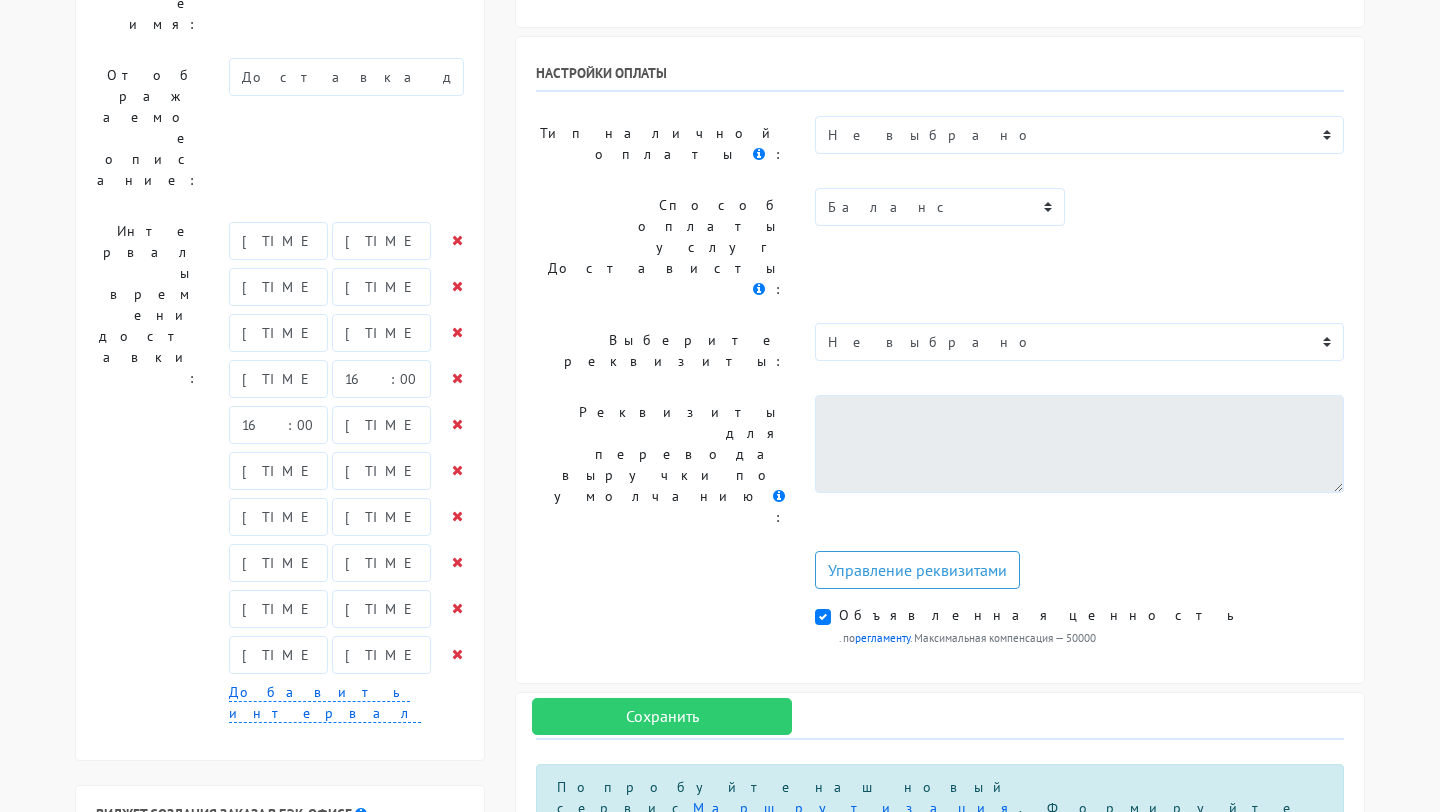 click on "Не выбрано
Машкова
ЛУЛУ РОЗНИЦА" at bounding box center [1079, 1139] 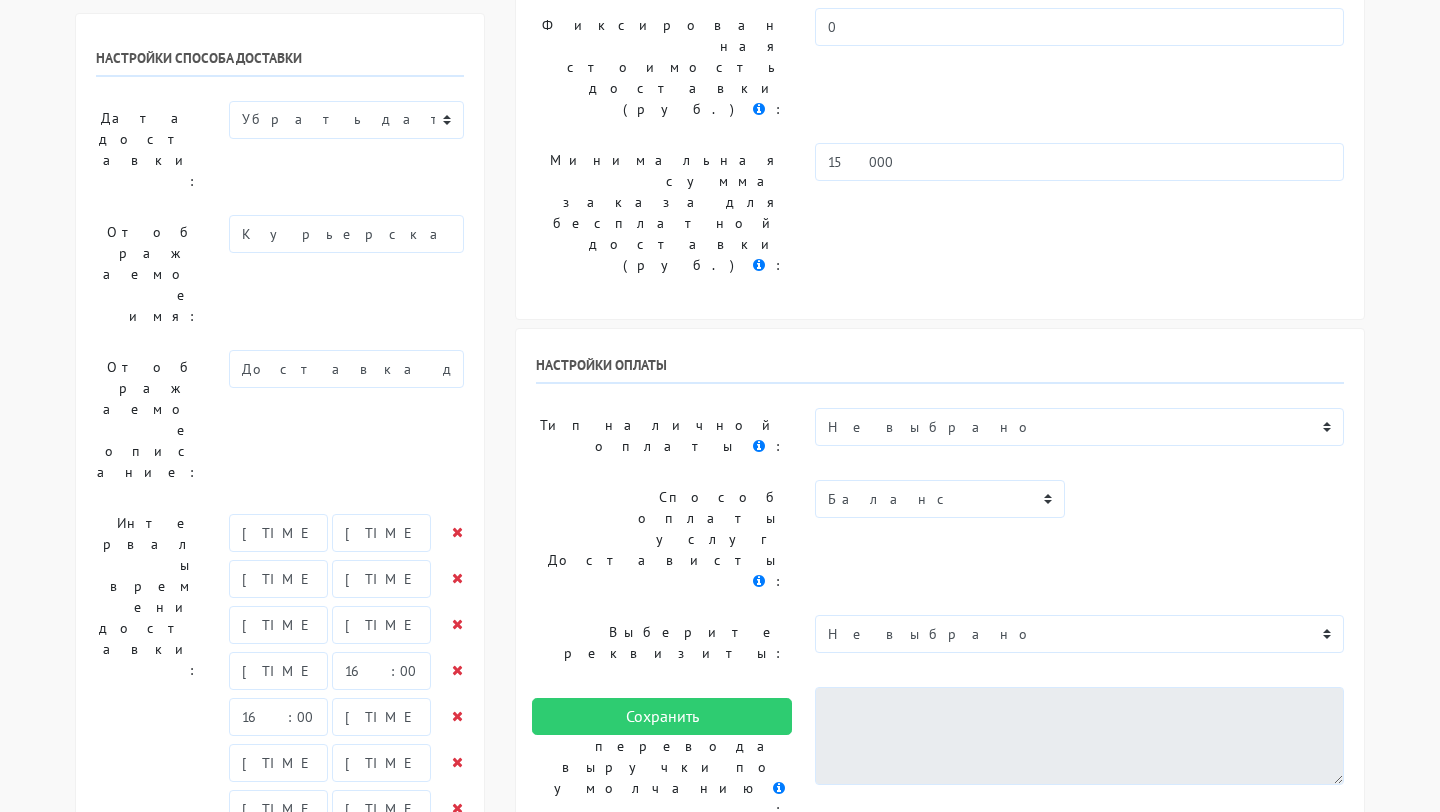scroll, scrollTop: 0, scrollLeft: 0, axis: both 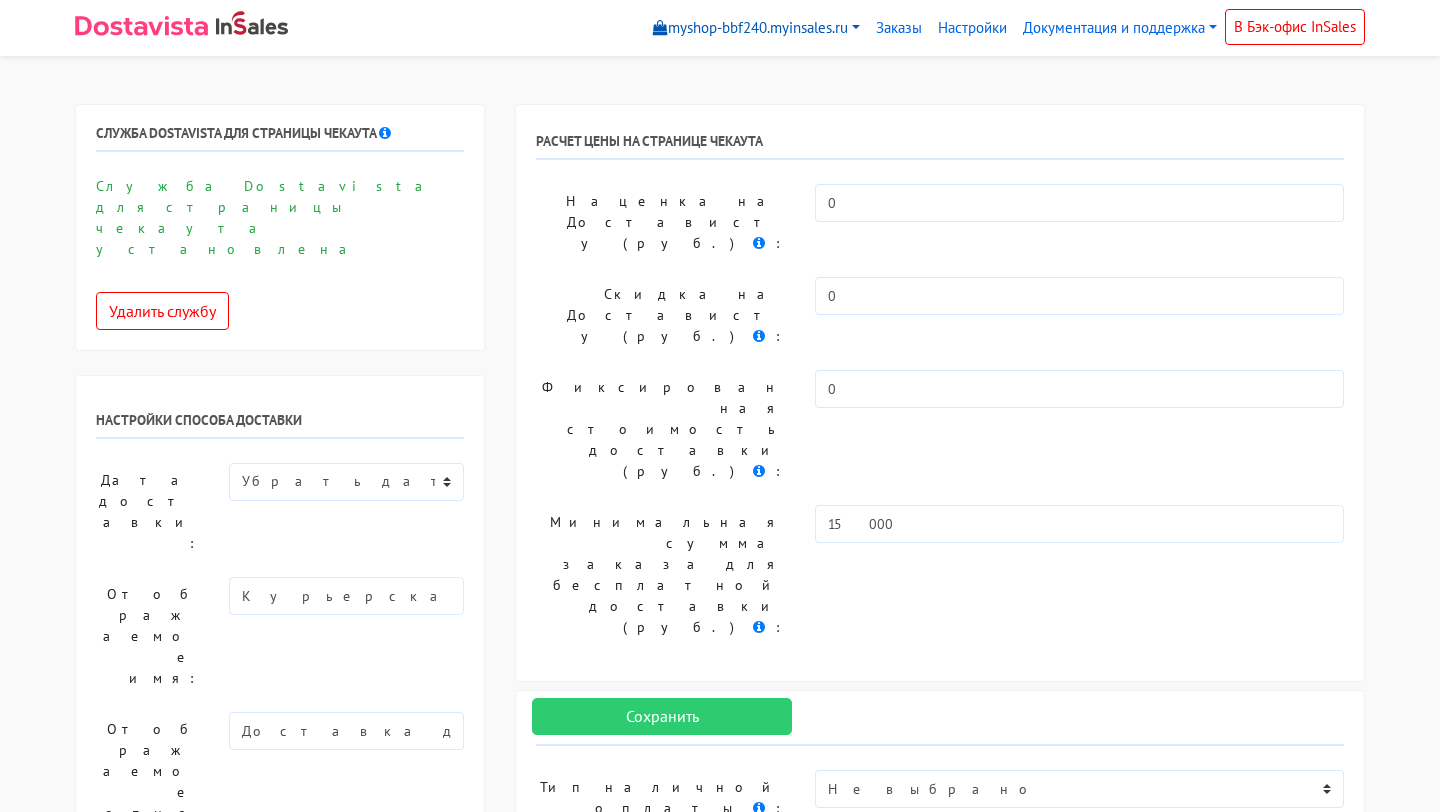click on "myshop-bbf240.myinsales.ru" at bounding box center [756, 28] 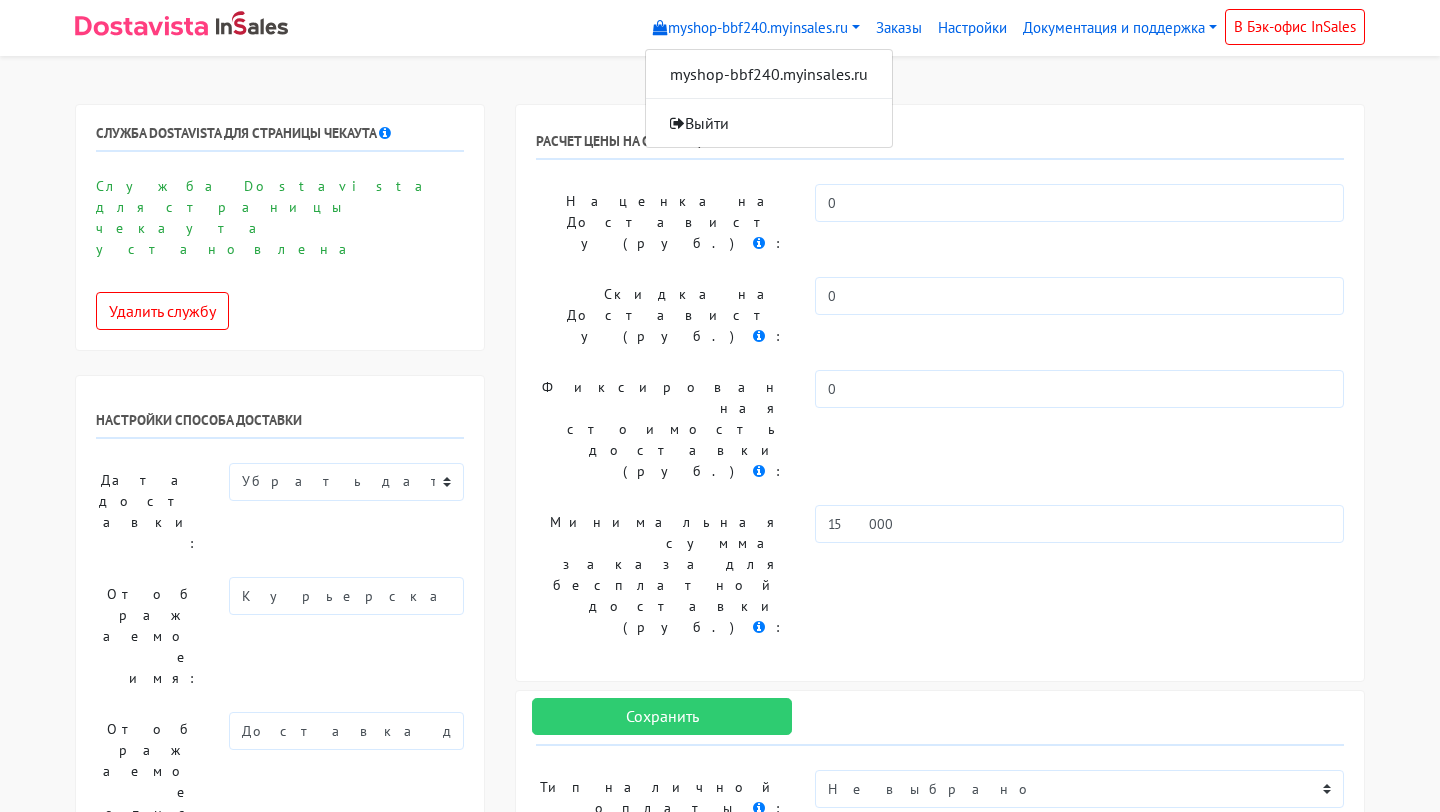 click on "РАСЧЕТ ЦЕНЫ НА СТРАНИЦЕ ЧЕКАУТА" at bounding box center (940, 146) 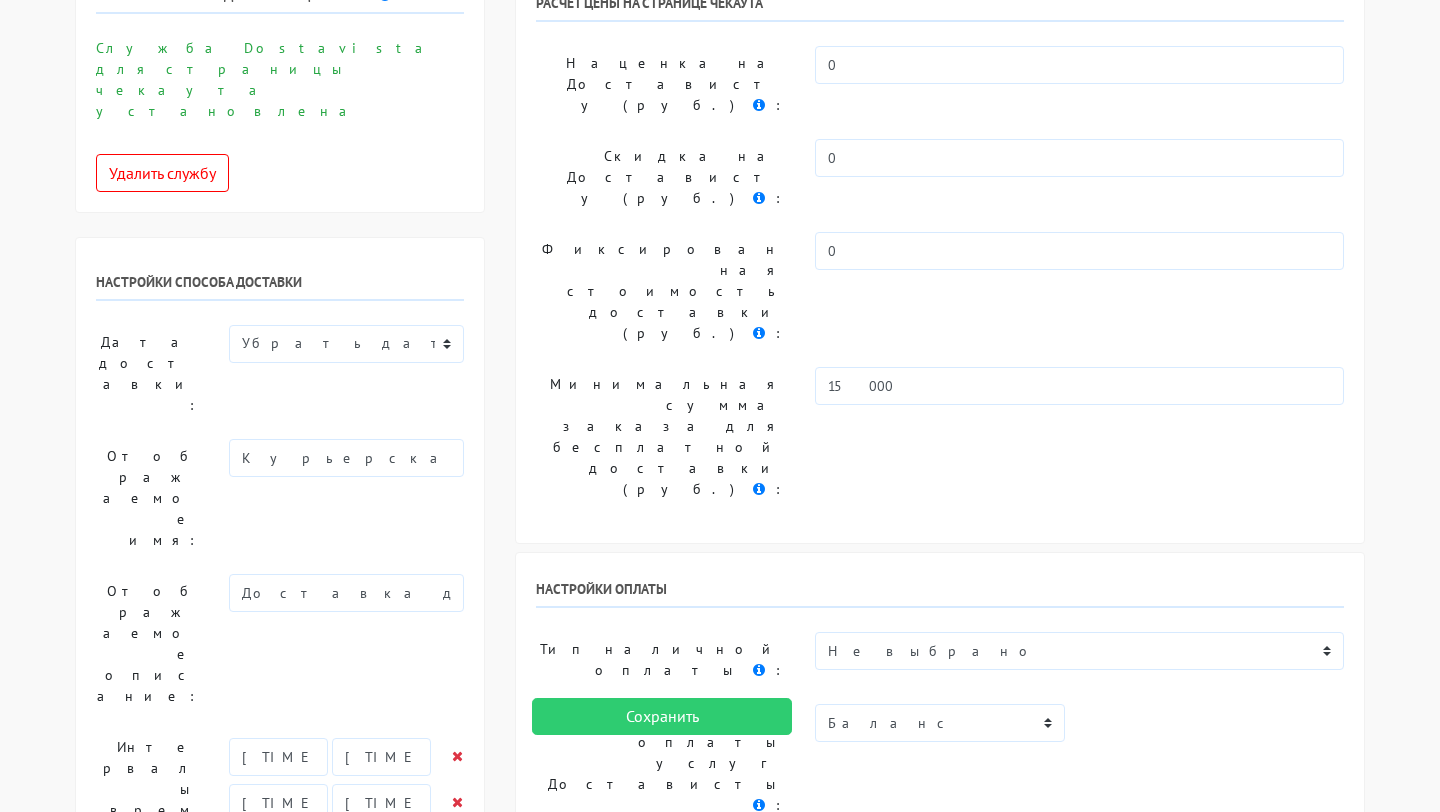 scroll, scrollTop: 0, scrollLeft: 0, axis: both 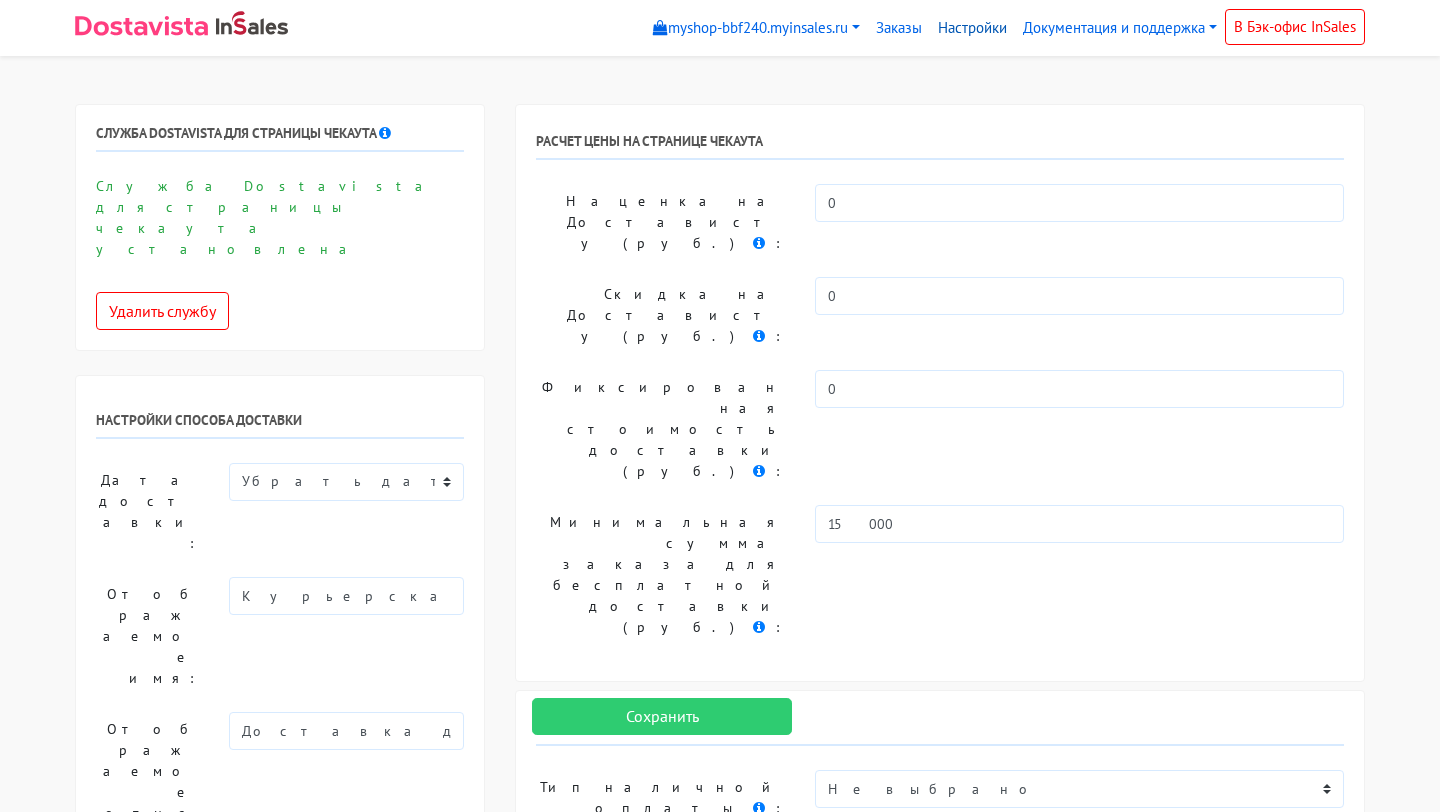 click on "Настройки" at bounding box center [972, 28] 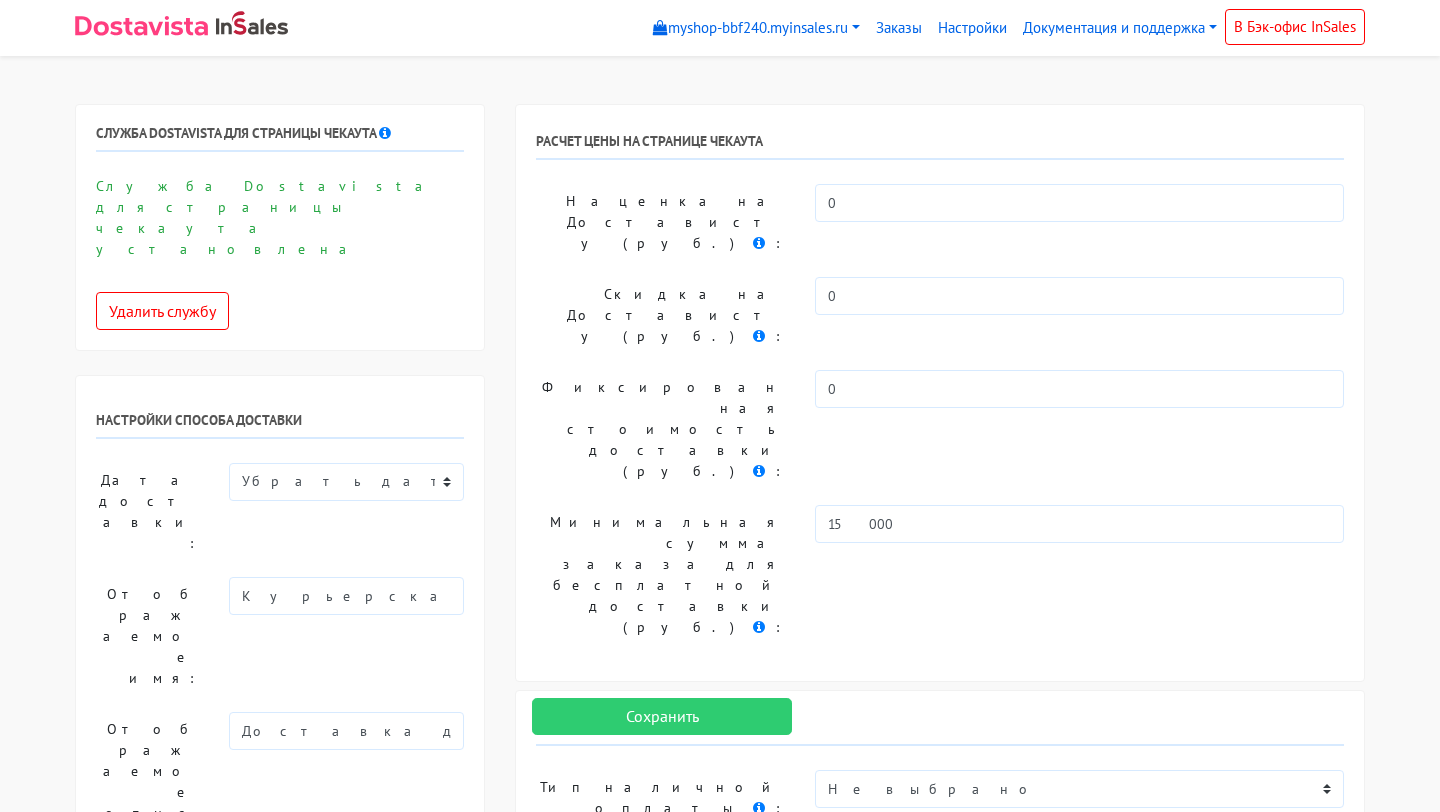 scroll, scrollTop: 0, scrollLeft: 0, axis: both 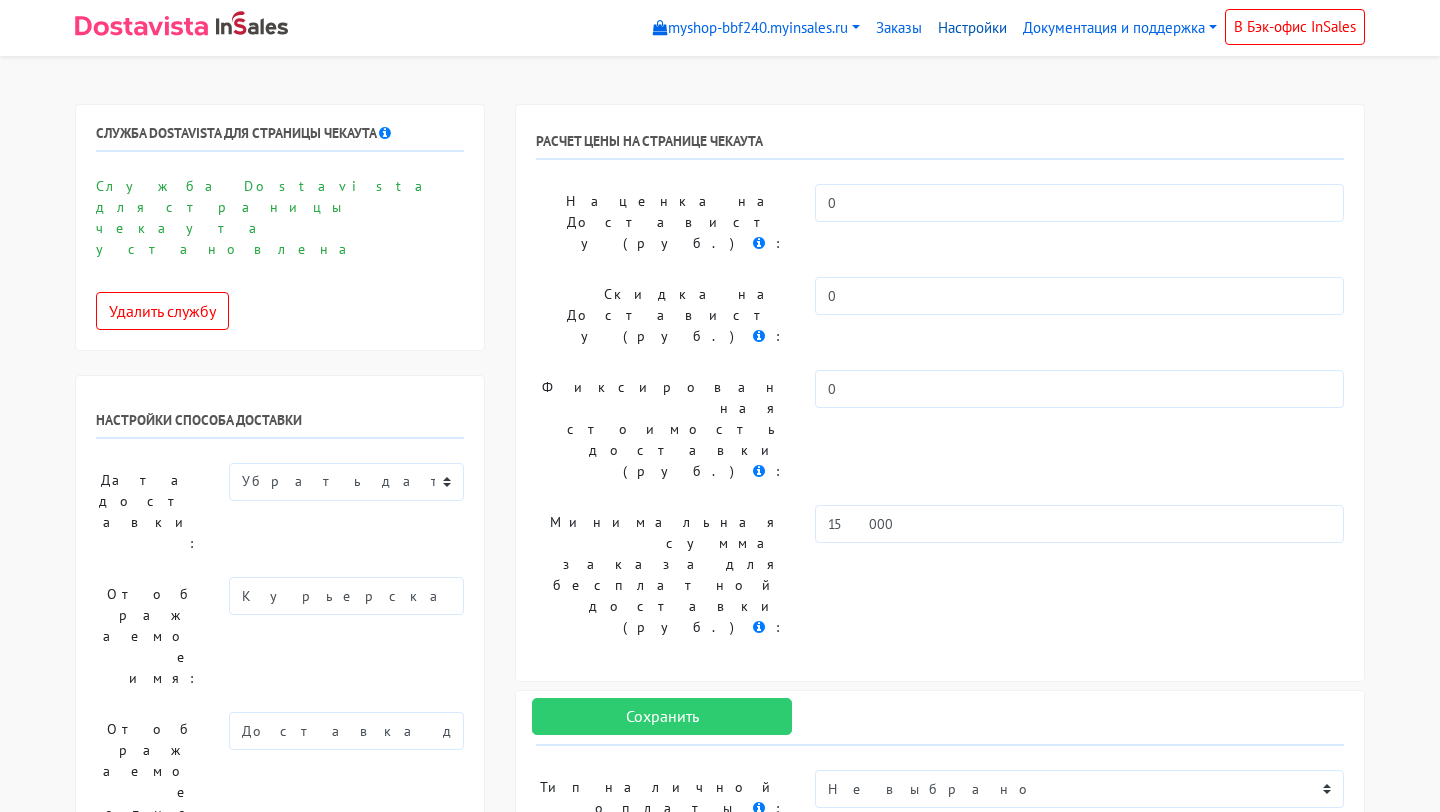 click on "Настройки" at bounding box center [972, 28] 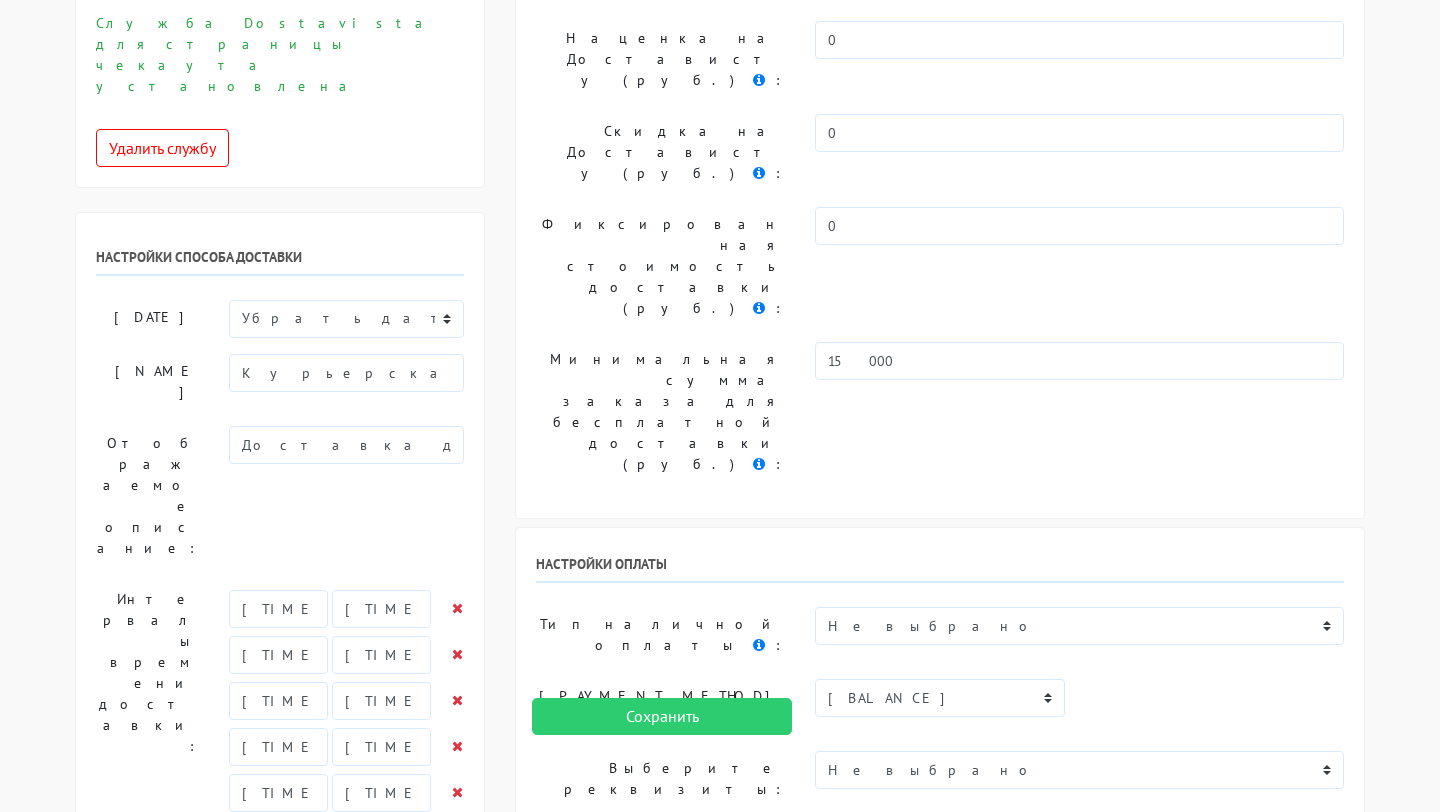 scroll, scrollTop: 0, scrollLeft: 0, axis: both 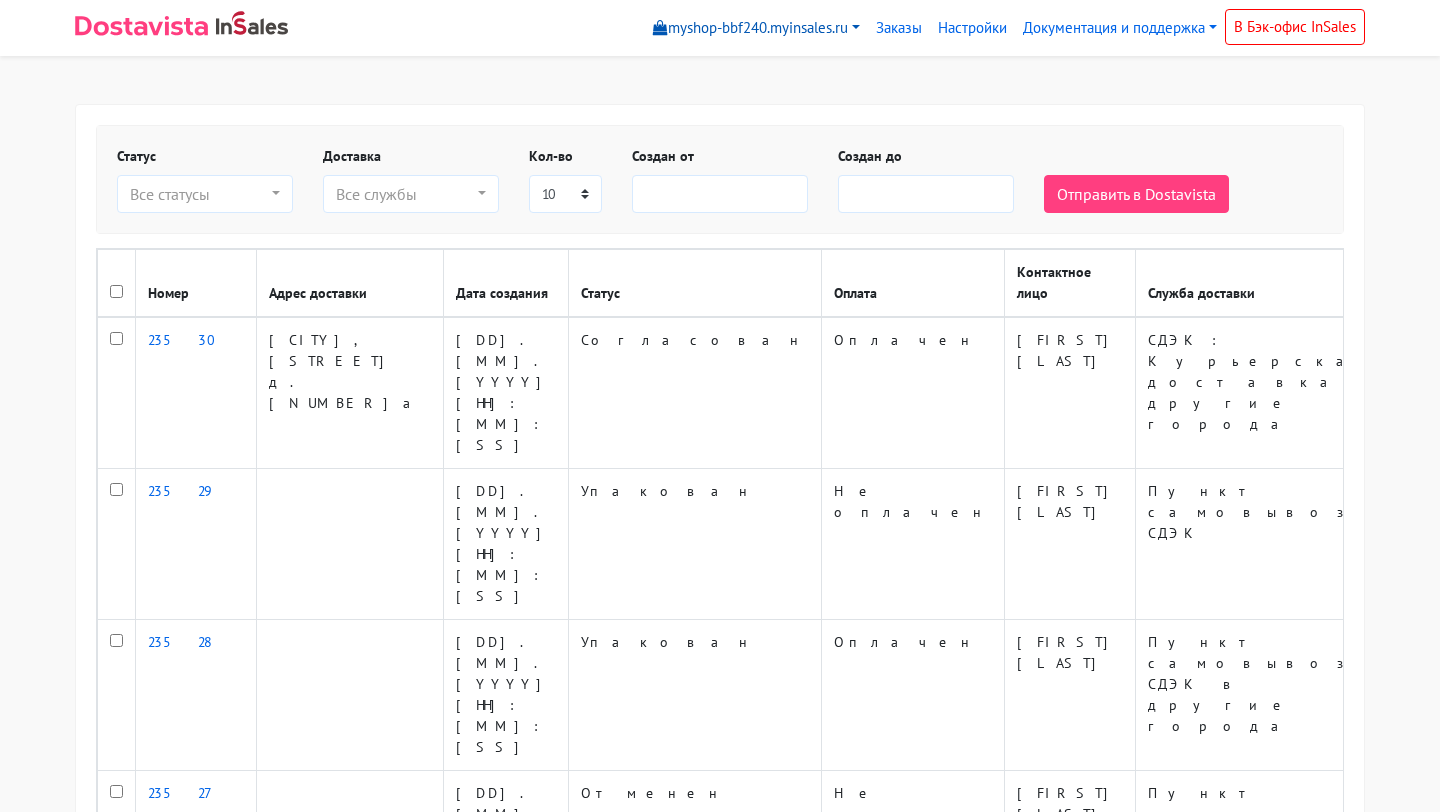 click on "myshop-bbf240.myinsales.ru" at bounding box center (756, 28) 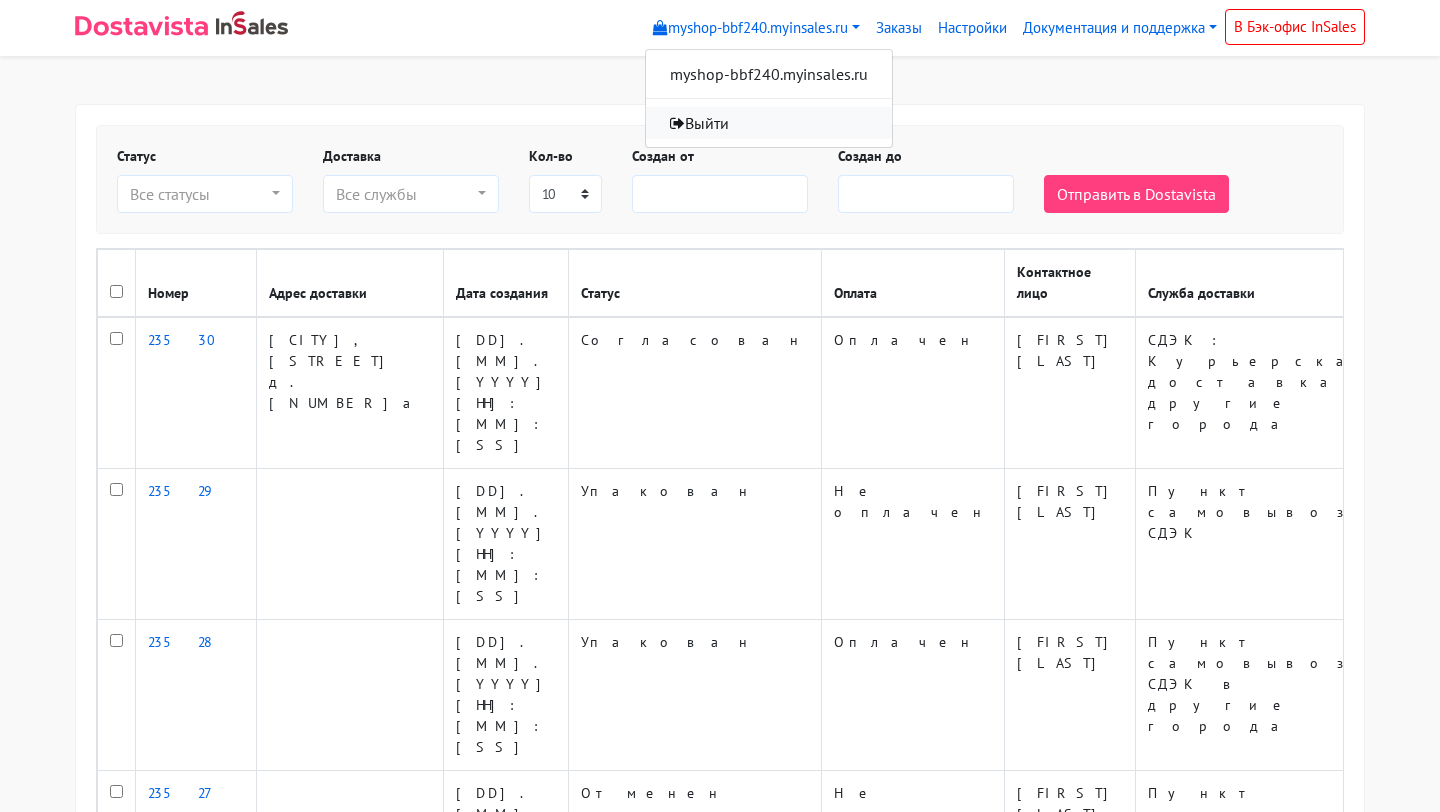 click on "Выйти" at bounding box center [769, 123] 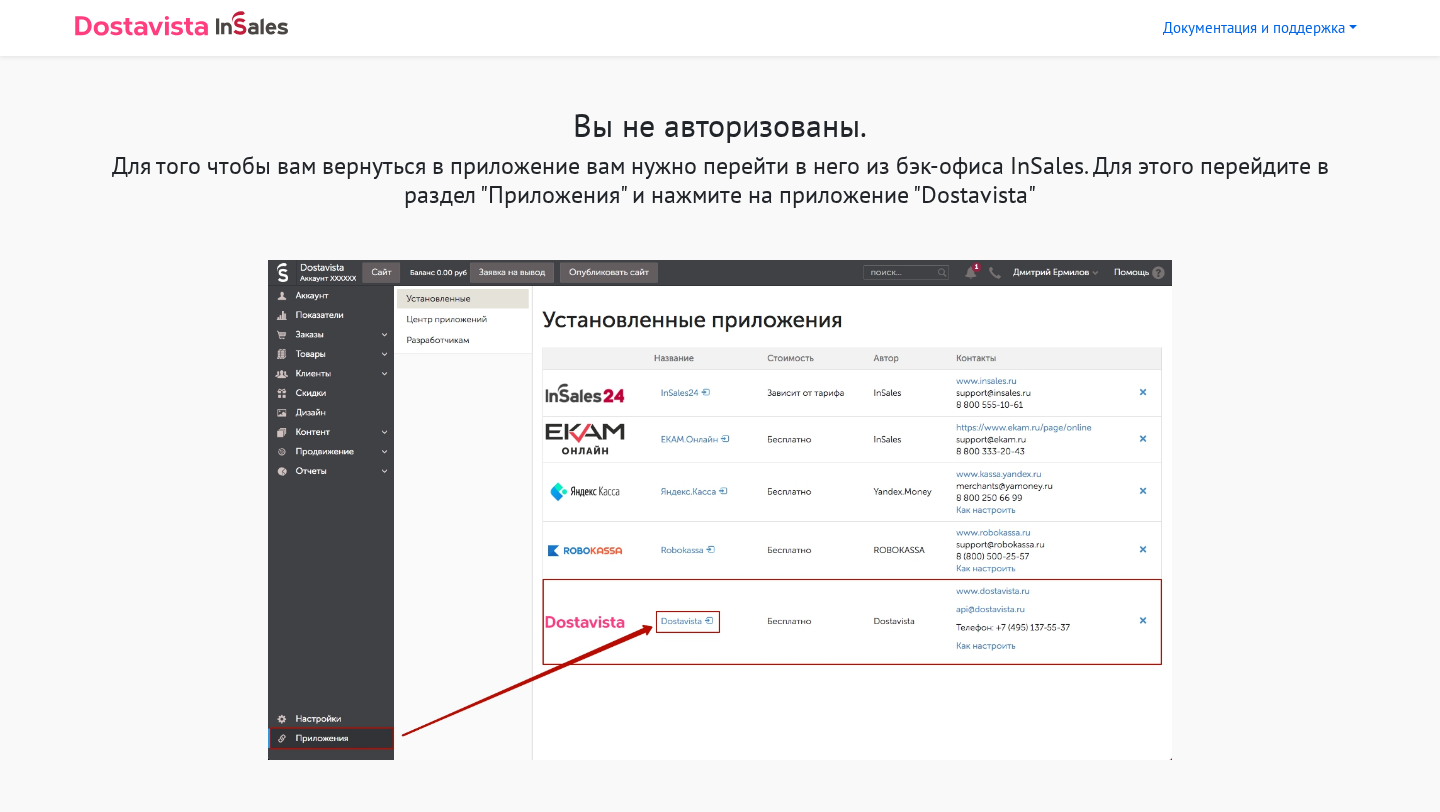 scroll, scrollTop: 0, scrollLeft: 0, axis: both 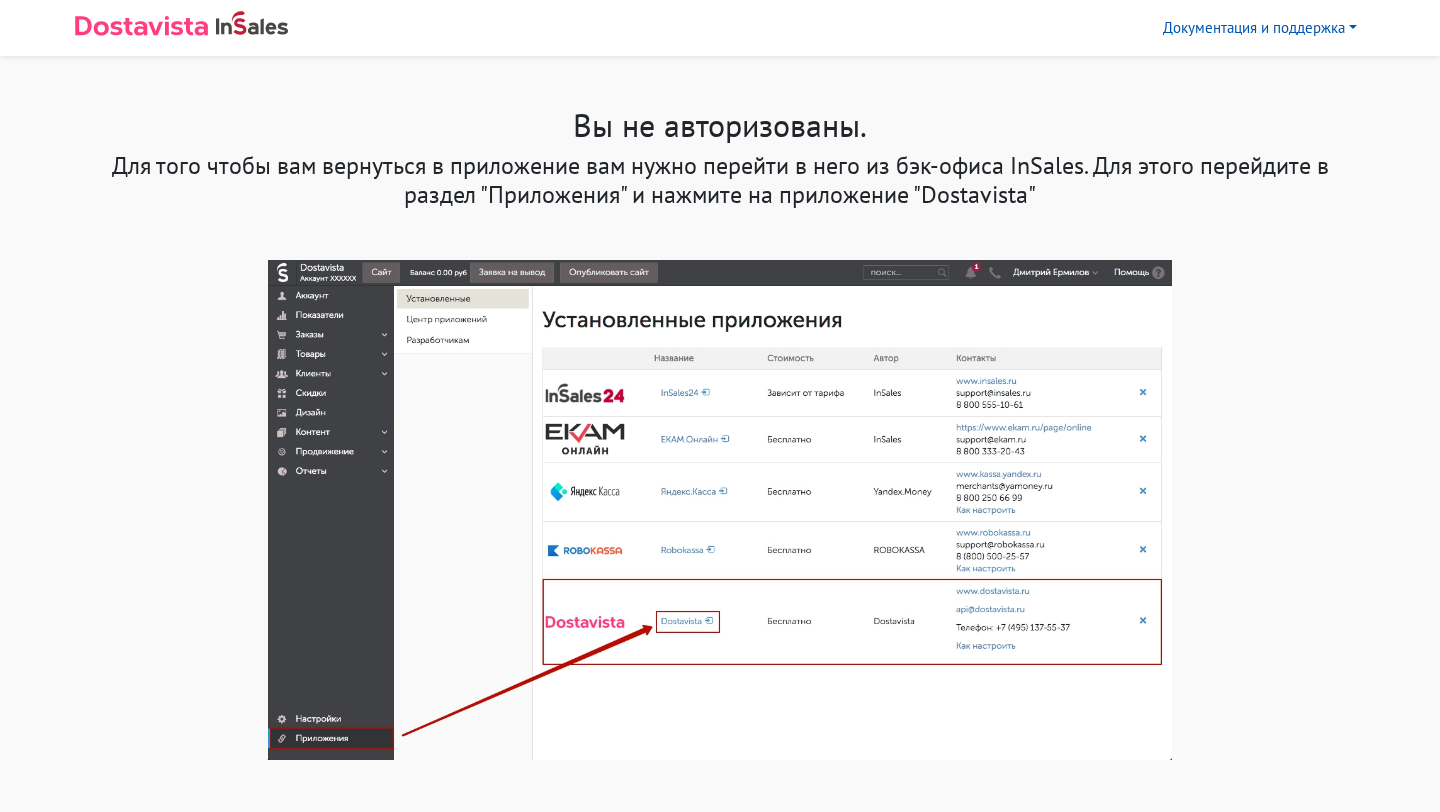 click on "Документация и поддержка" at bounding box center [1260, 28] 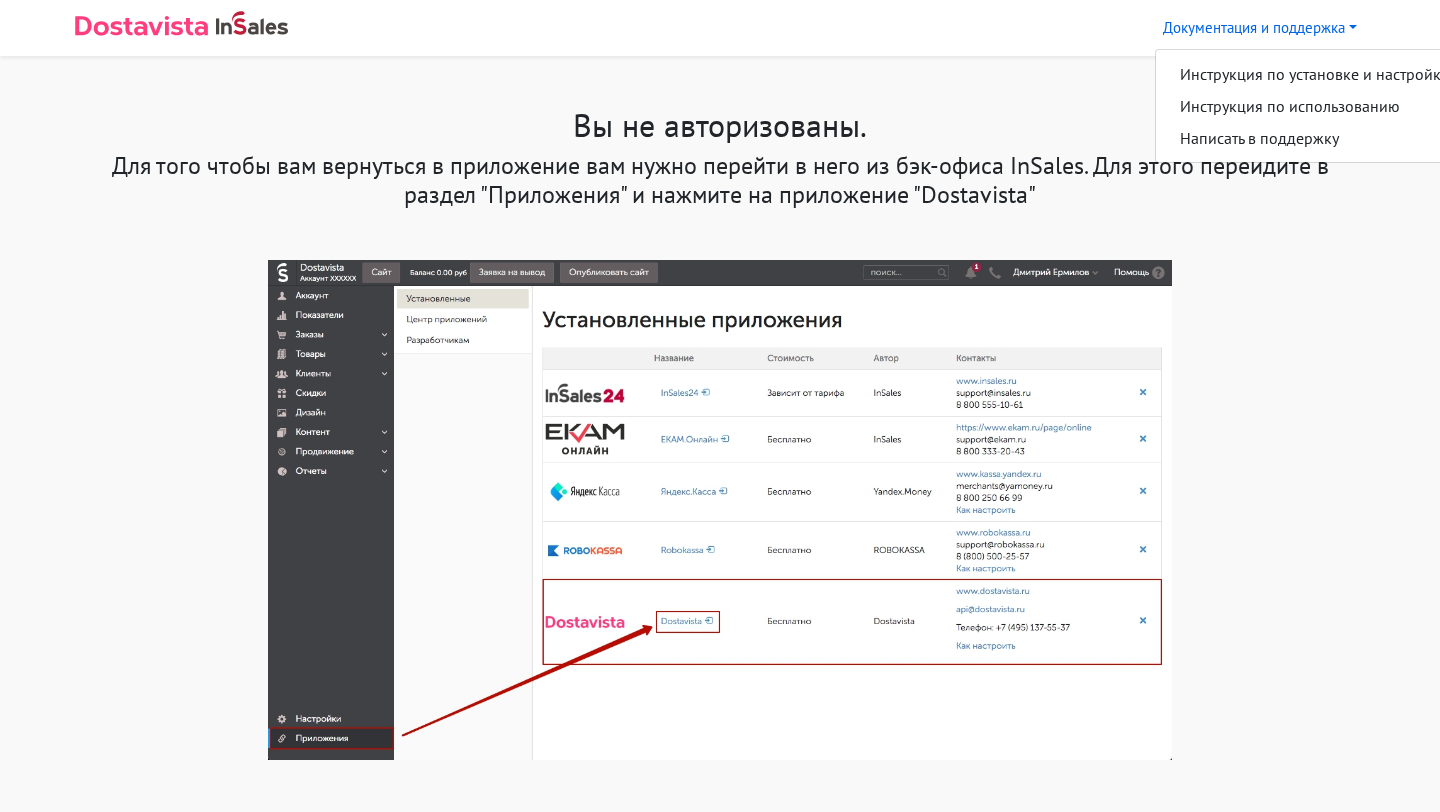click on "Документация и поддержка
Инструкция по установке и настройке
Инструкция по использованию
Написать в поддержку
Вы не авторизованы." at bounding box center (720, 380) 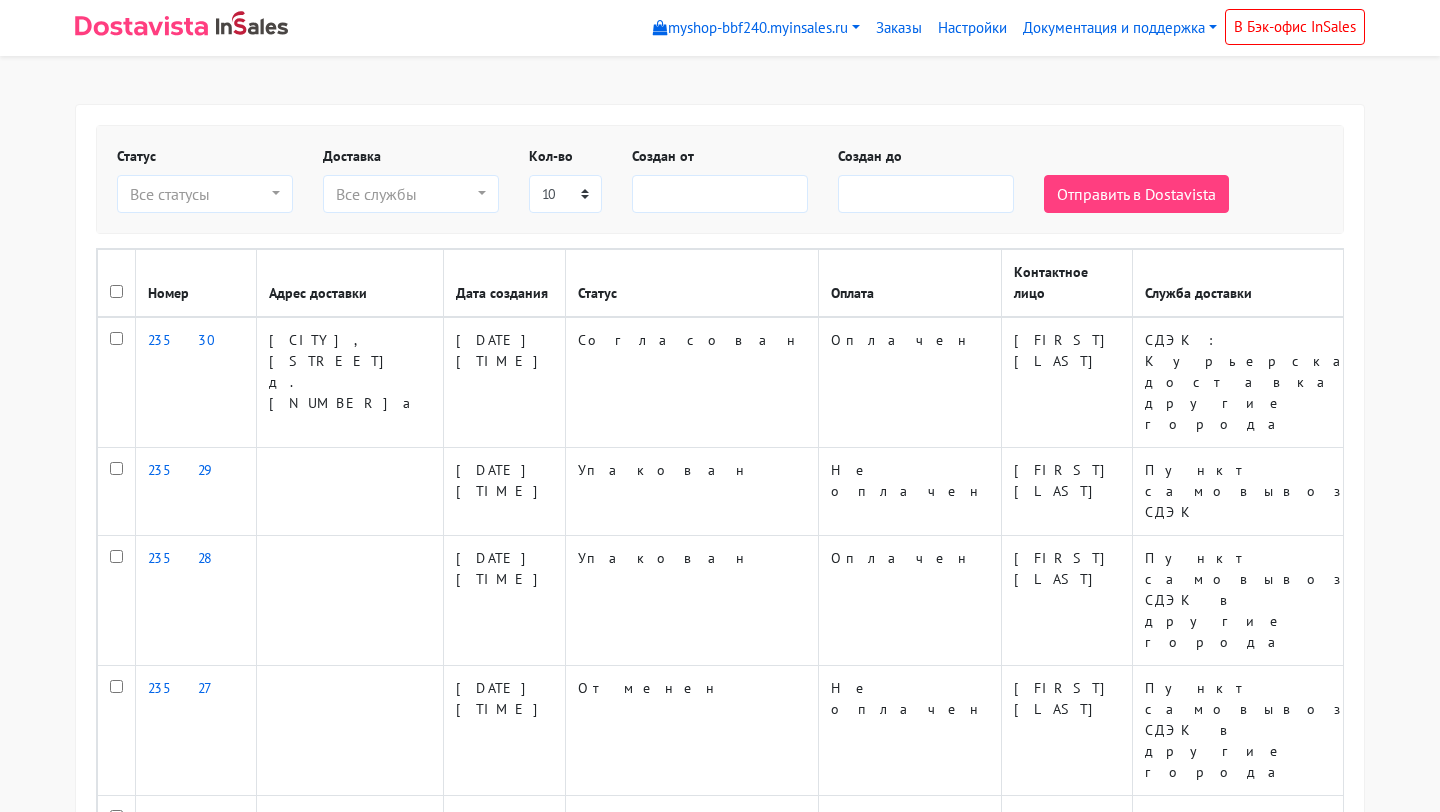 scroll, scrollTop: 0, scrollLeft: 0, axis: both 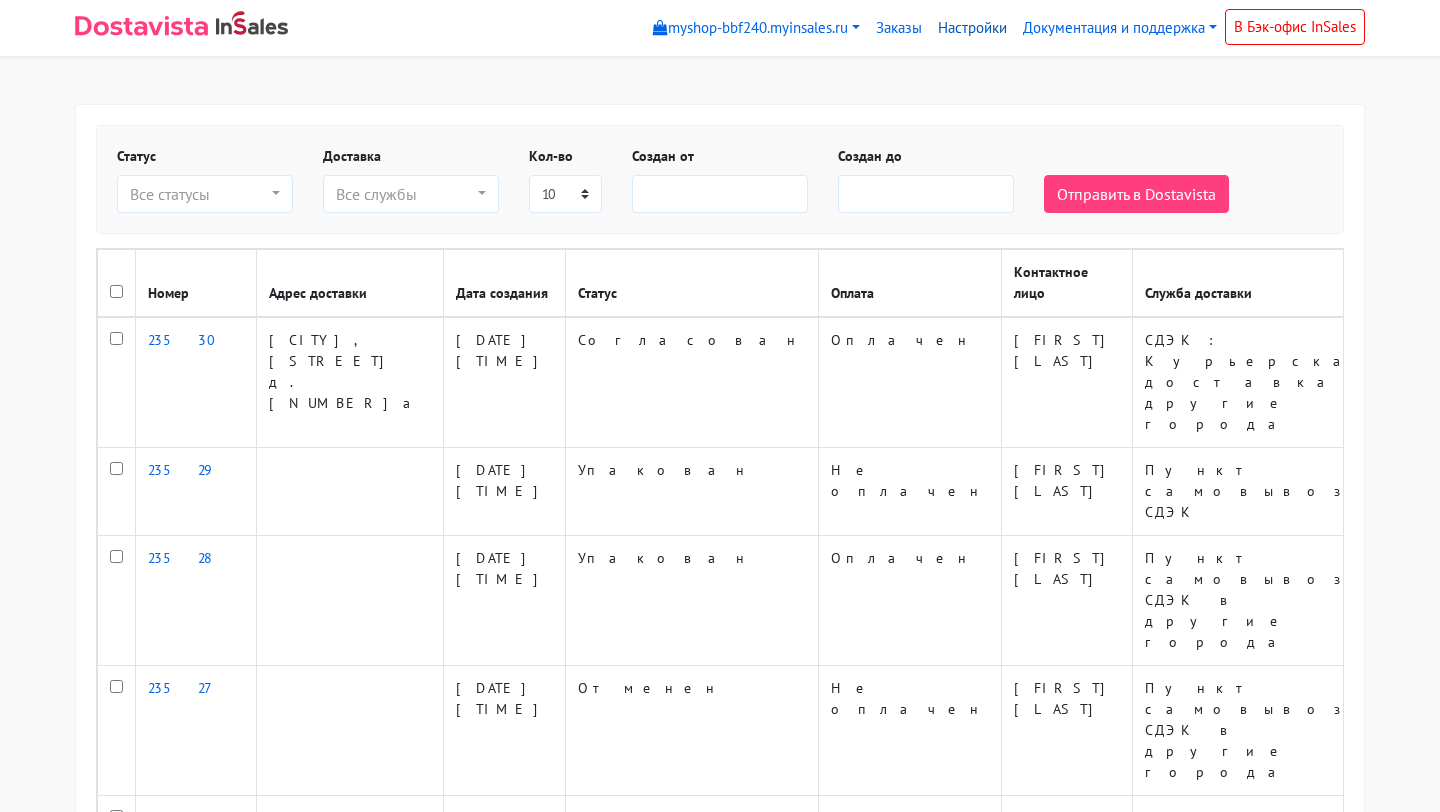 click on "Настройки" at bounding box center [972, 28] 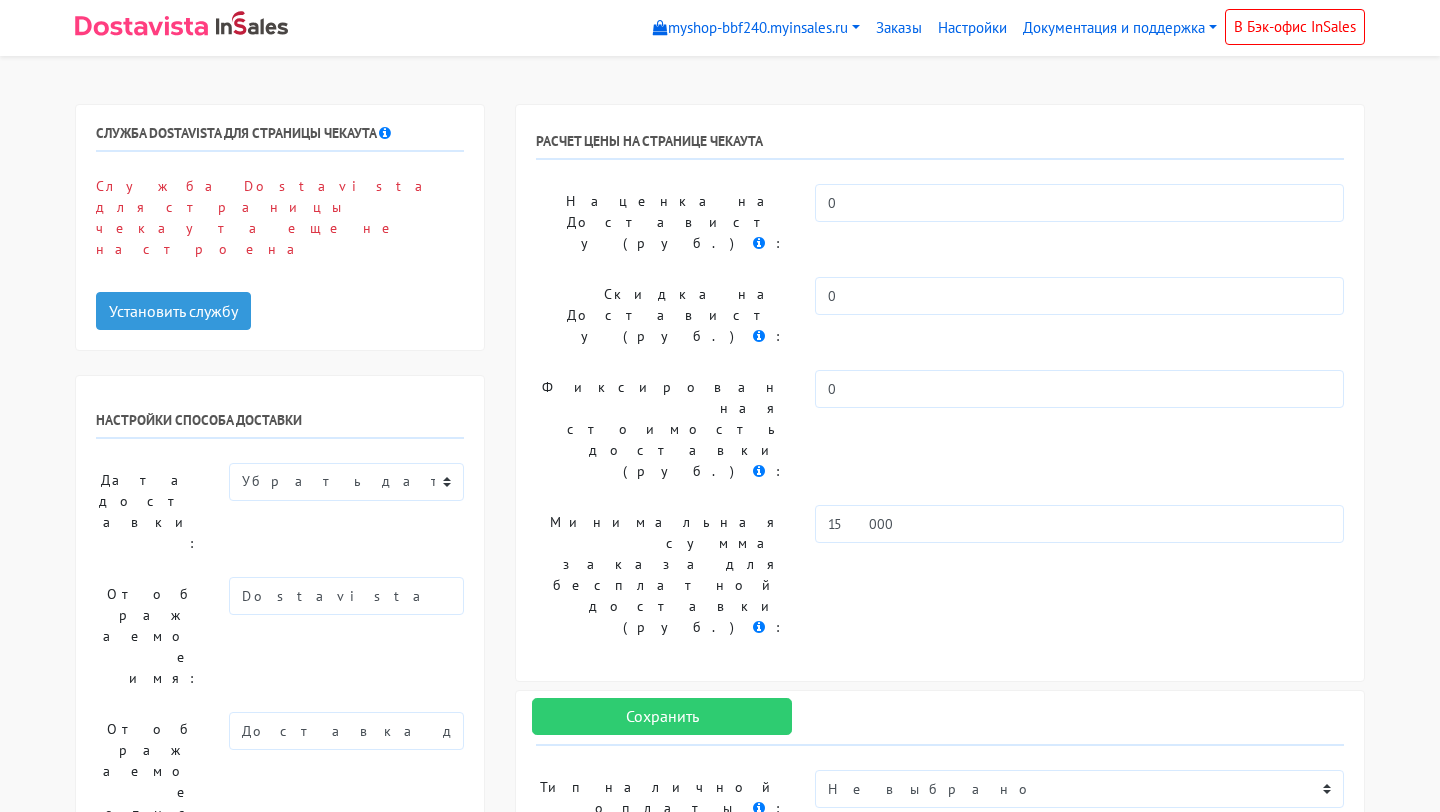 scroll, scrollTop: 0, scrollLeft: 0, axis: both 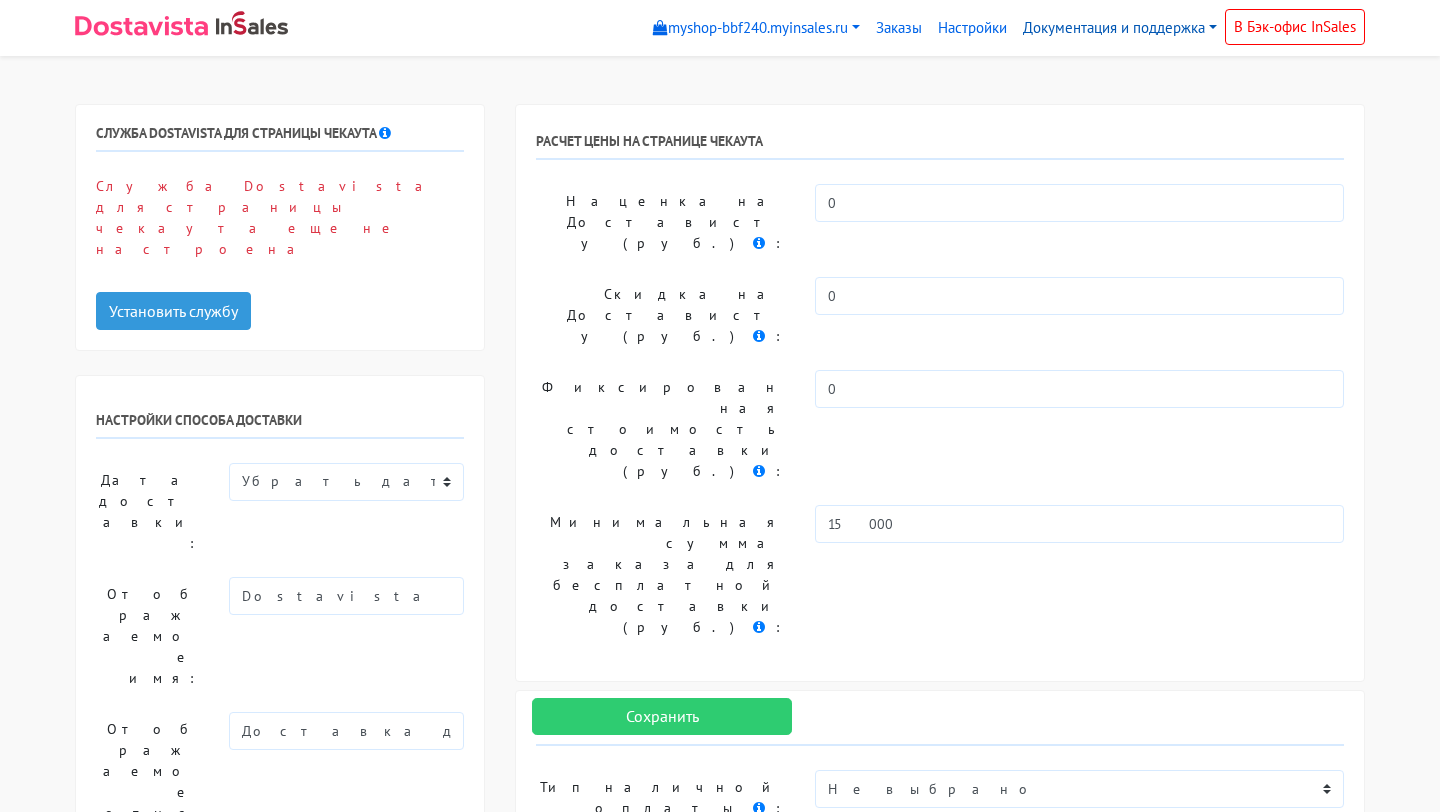 click on "Документация и поддержка" at bounding box center (1120, 28) 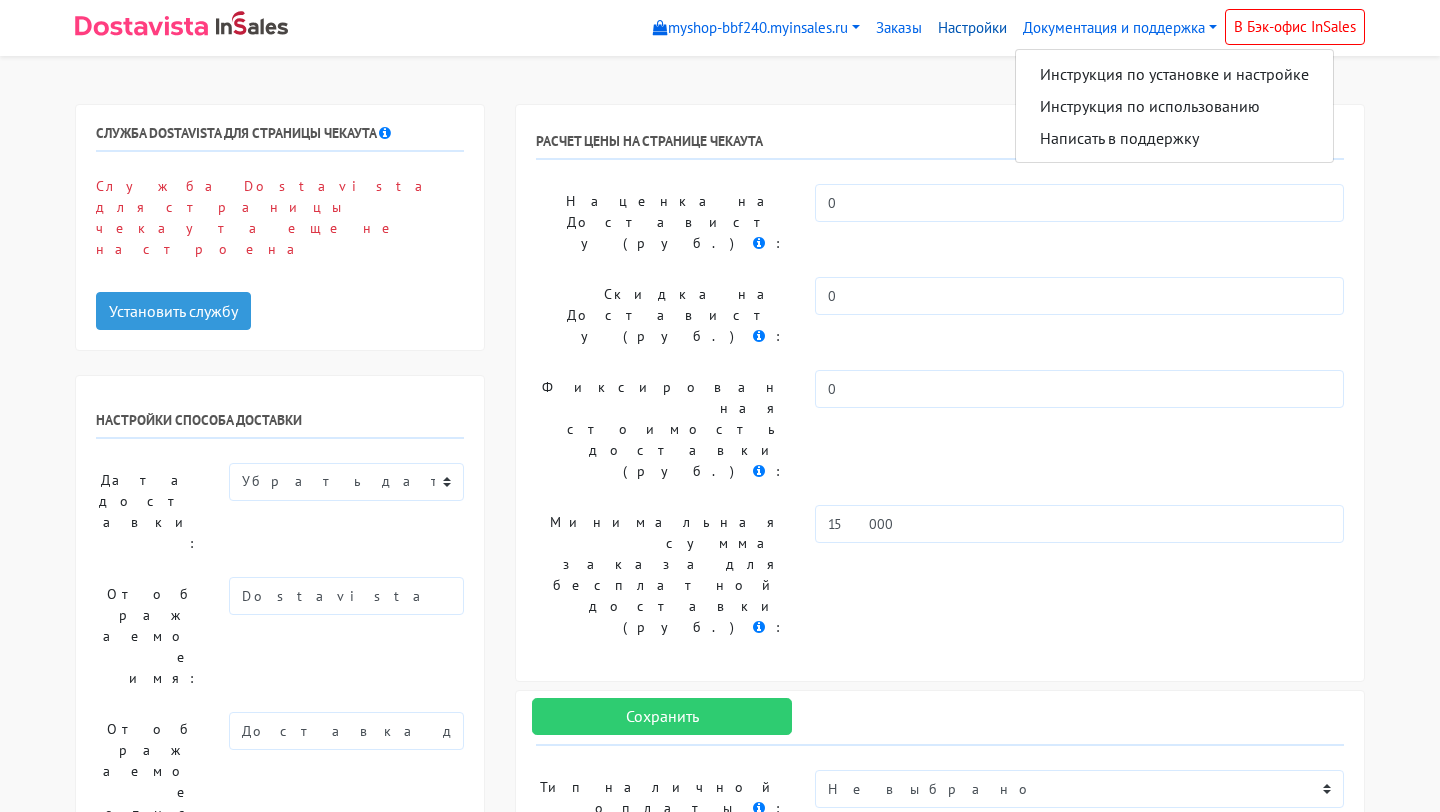 click on "Настройки" at bounding box center [972, 28] 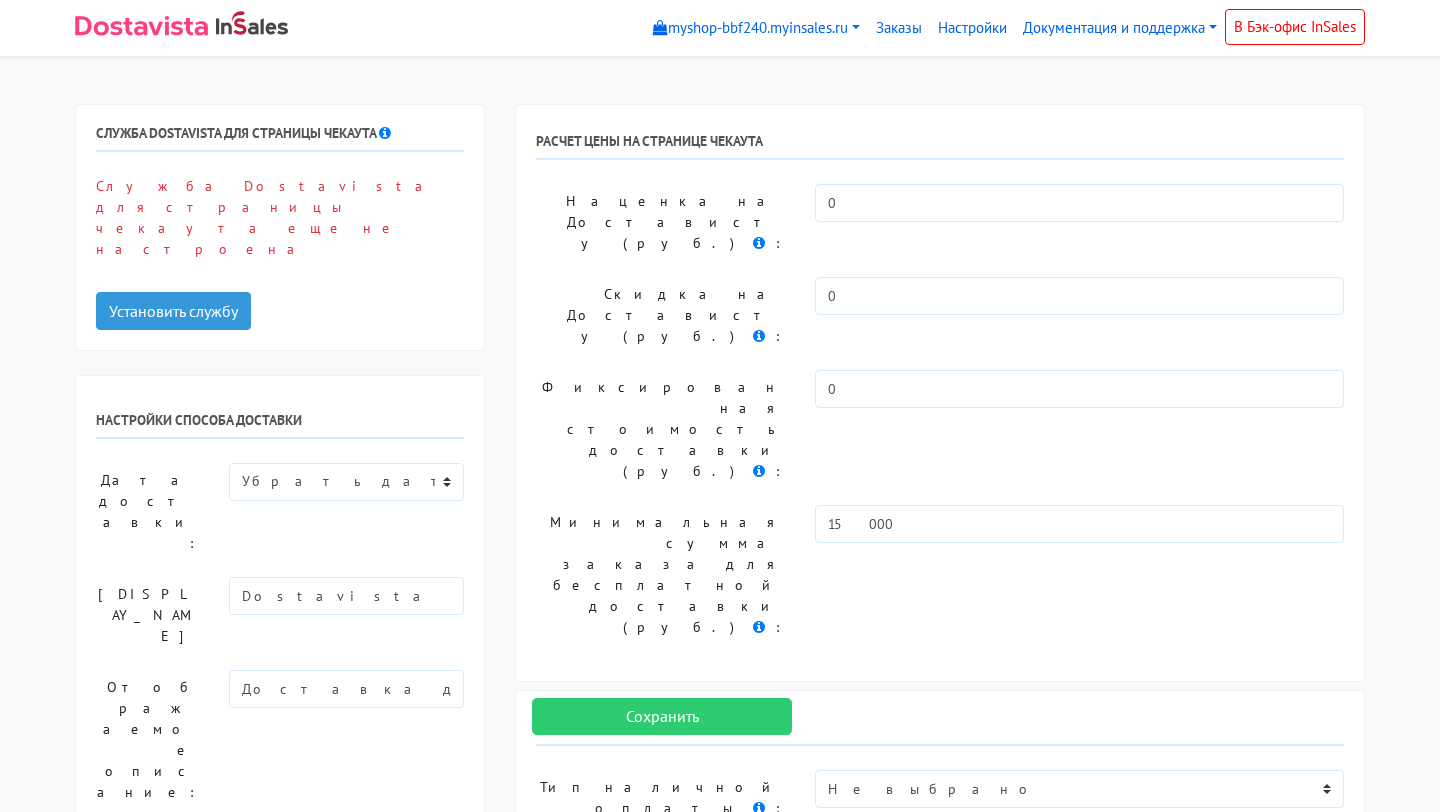 scroll, scrollTop: 0, scrollLeft: 0, axis: both 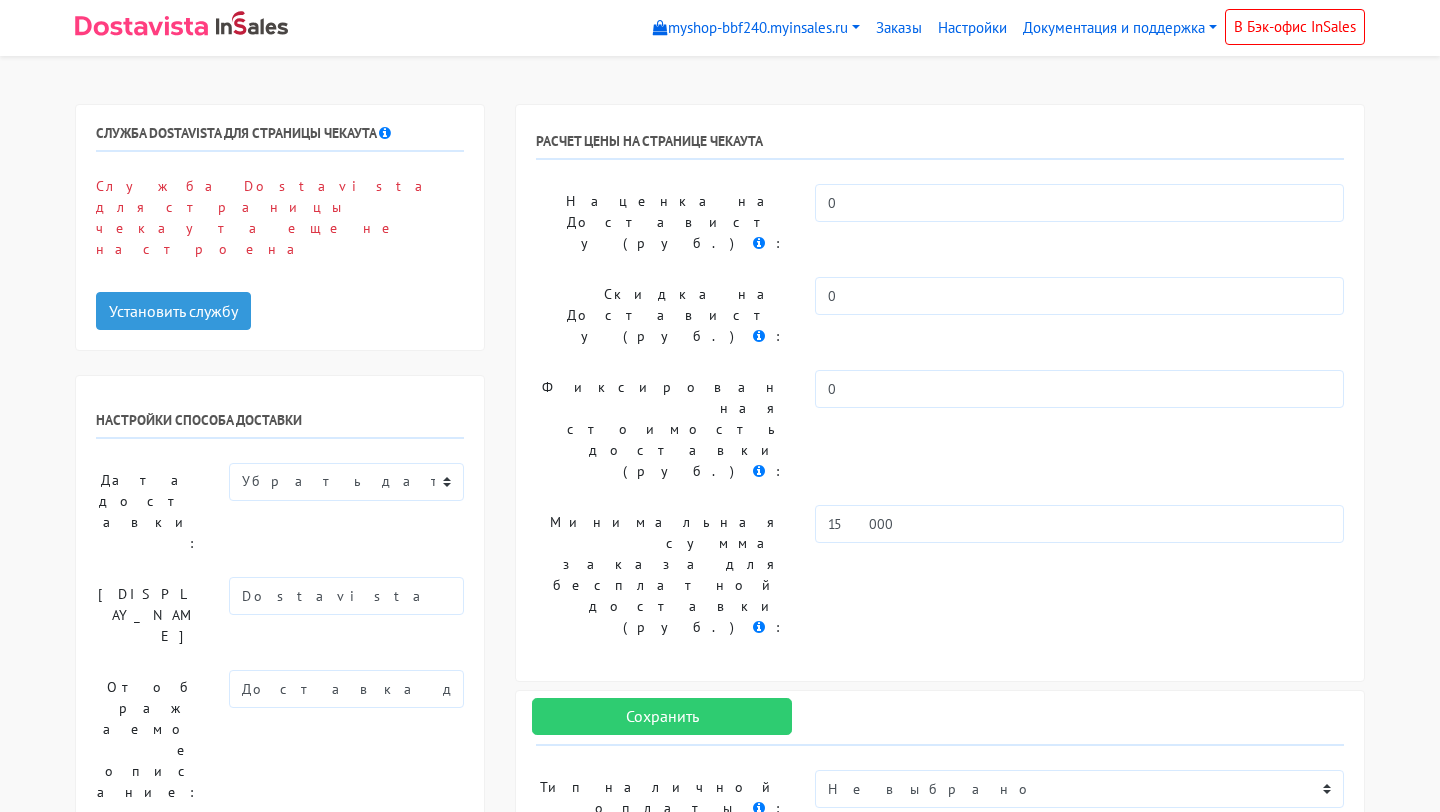 click at bounding box center (141, 26) 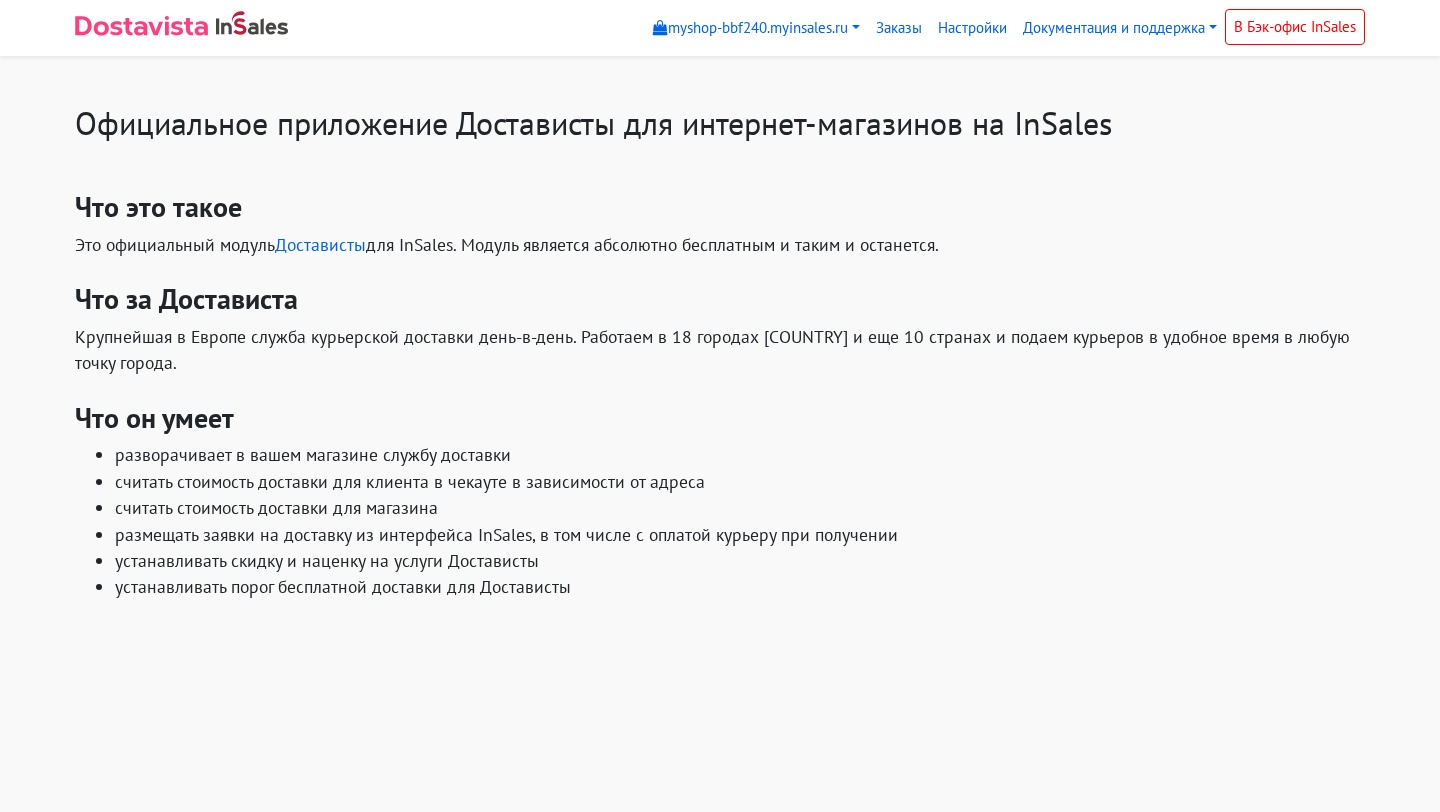 scroll, scrollTop: 0, scrollLeft: 0, axis: both 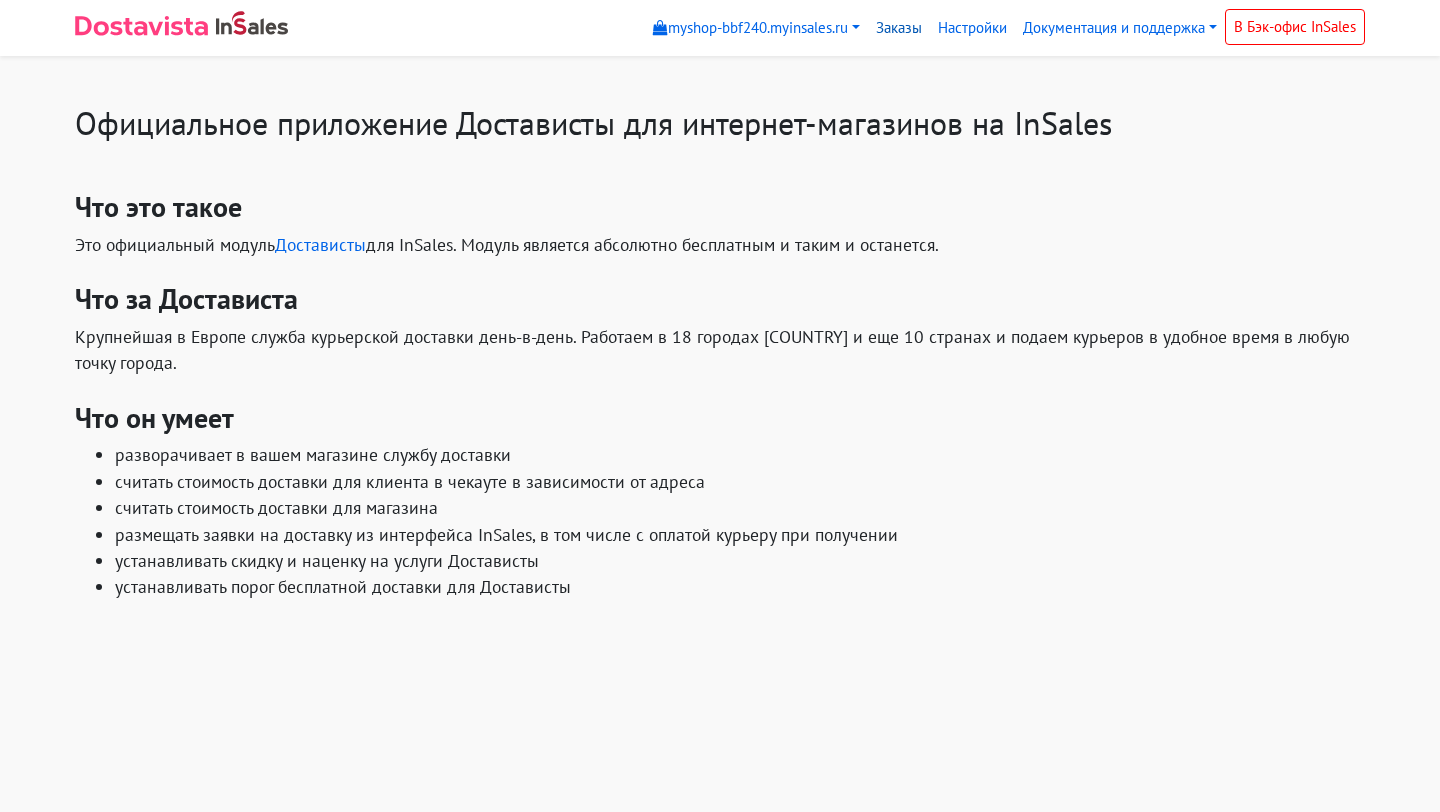click on "Заказы" at bounding box center [899, 28] 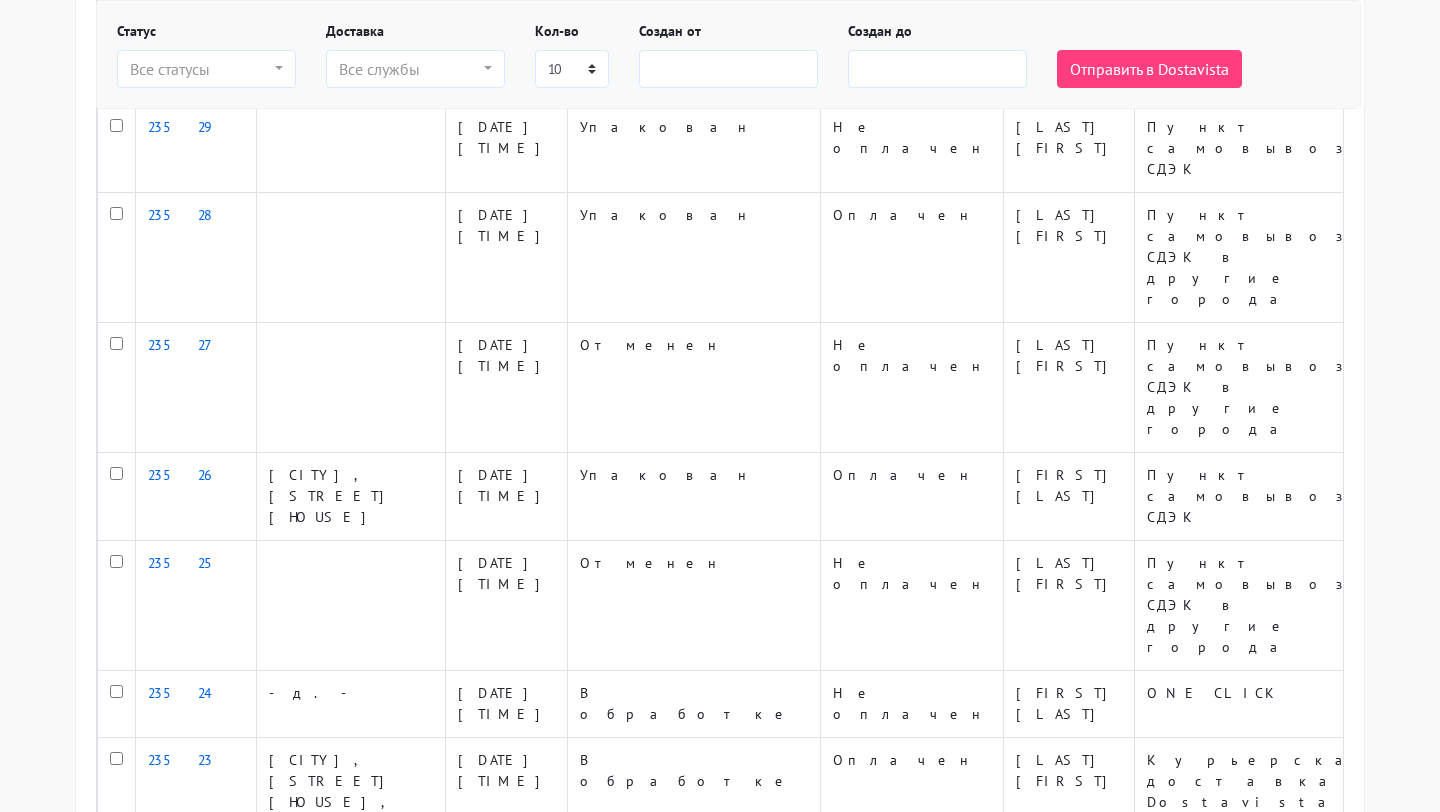 scroll, scrollTop: 0, scrollLeft: 0, axis: both 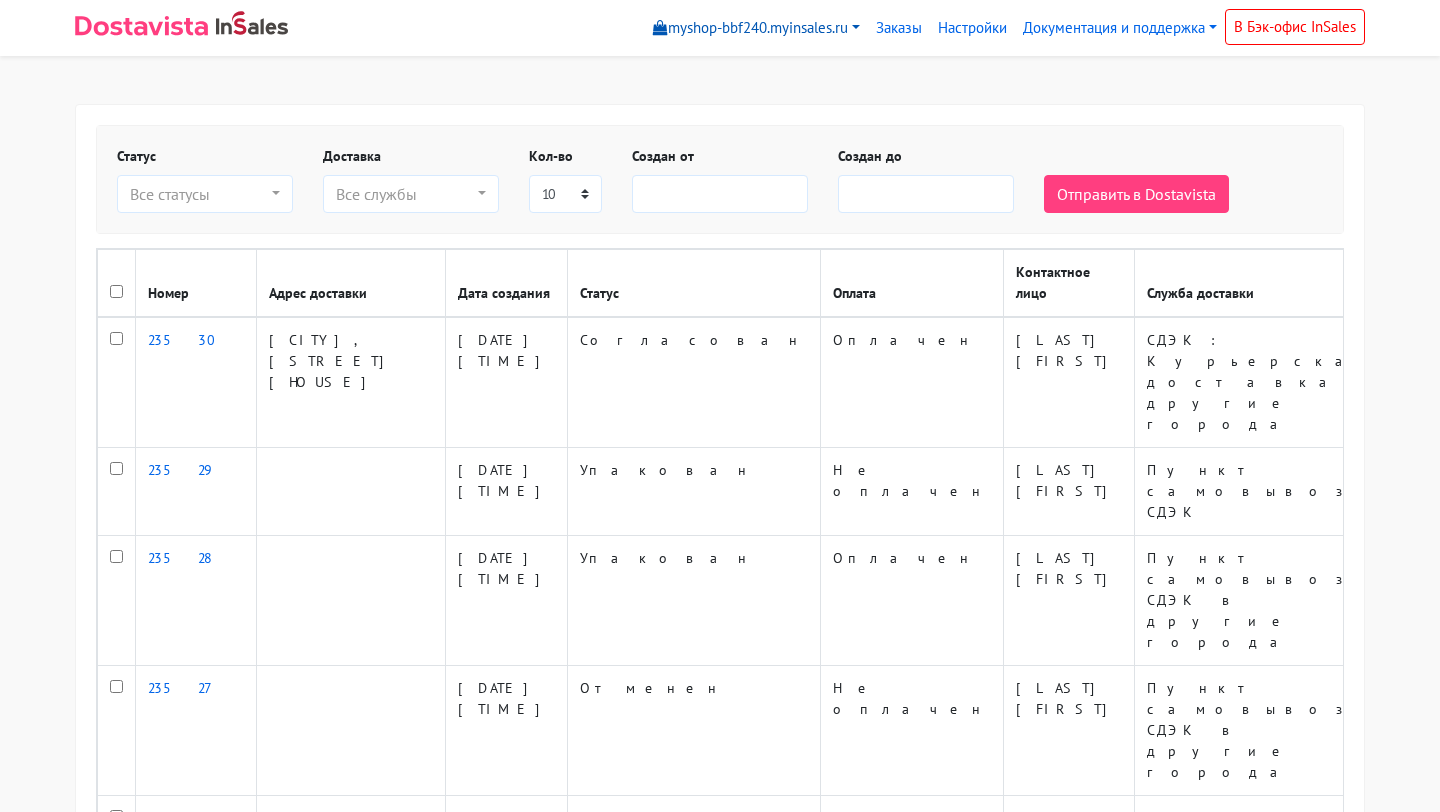 click on "myshop-bbf240.myinsales.ru" at bounding box center (756, 28) 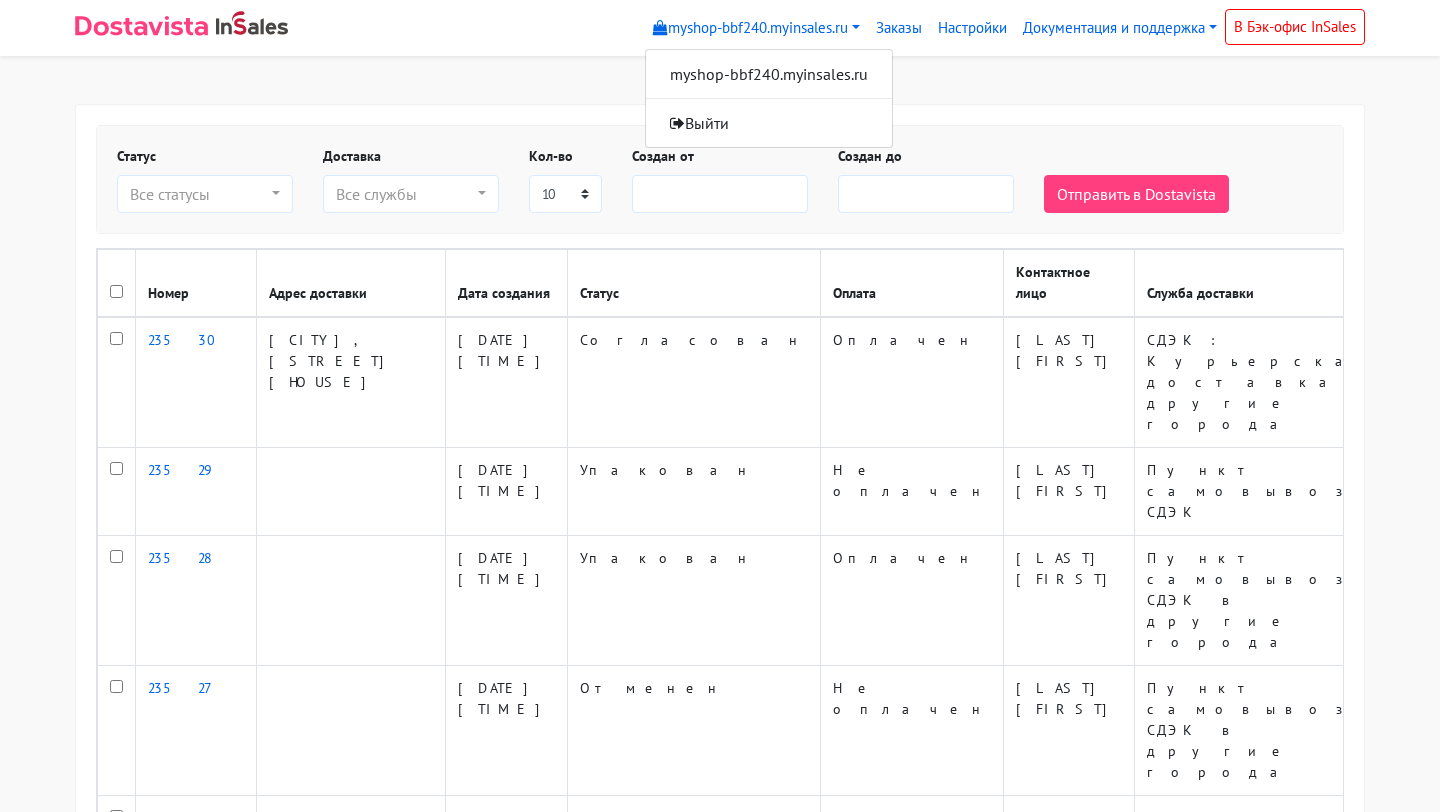 click on "myshop-bbf240.myinsales.ru
myshop-bbf240.myinsales.ru
Выйти
Заказы
Настройки" at bounding box center (720, 742) 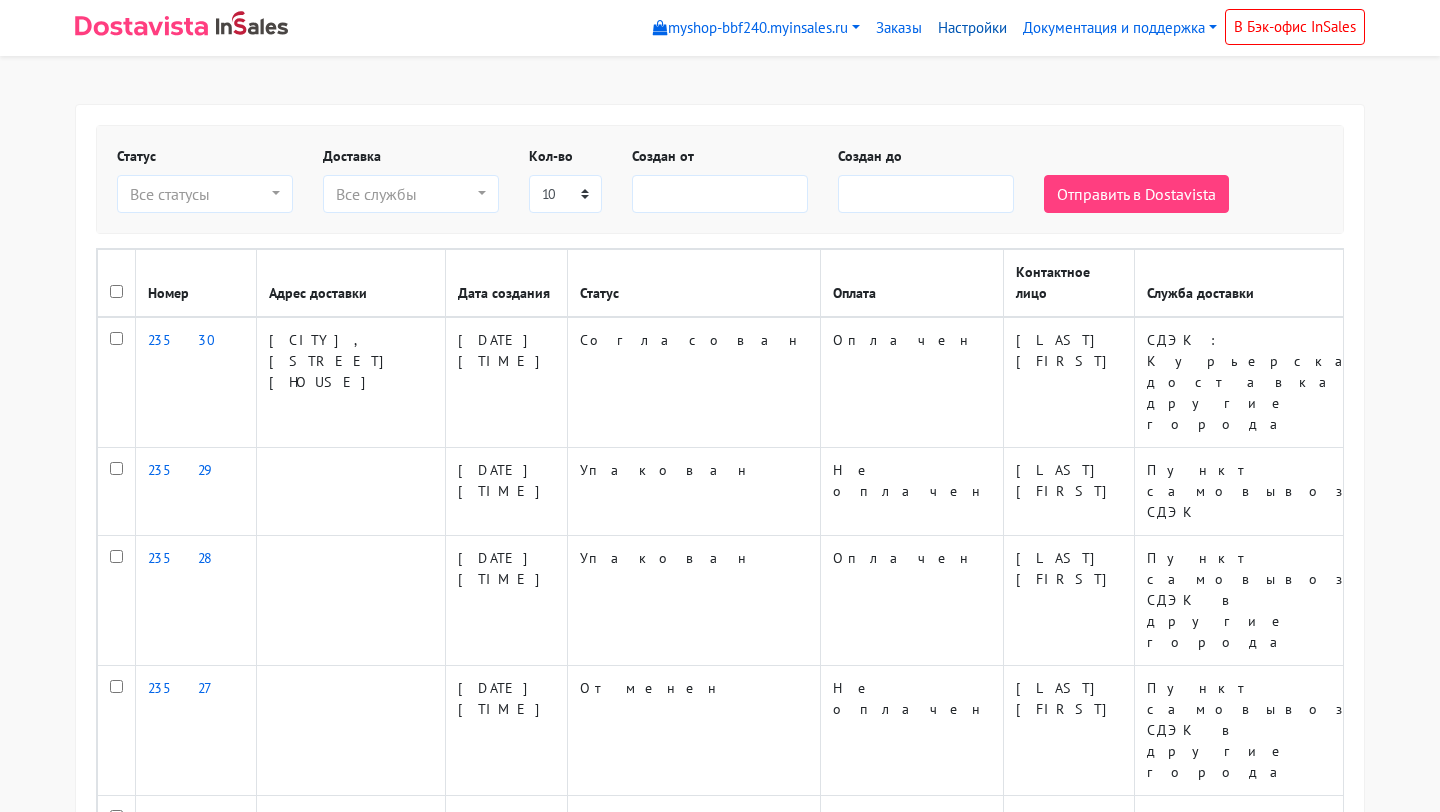 click on "Настройки" at bounding box center [972, 28] 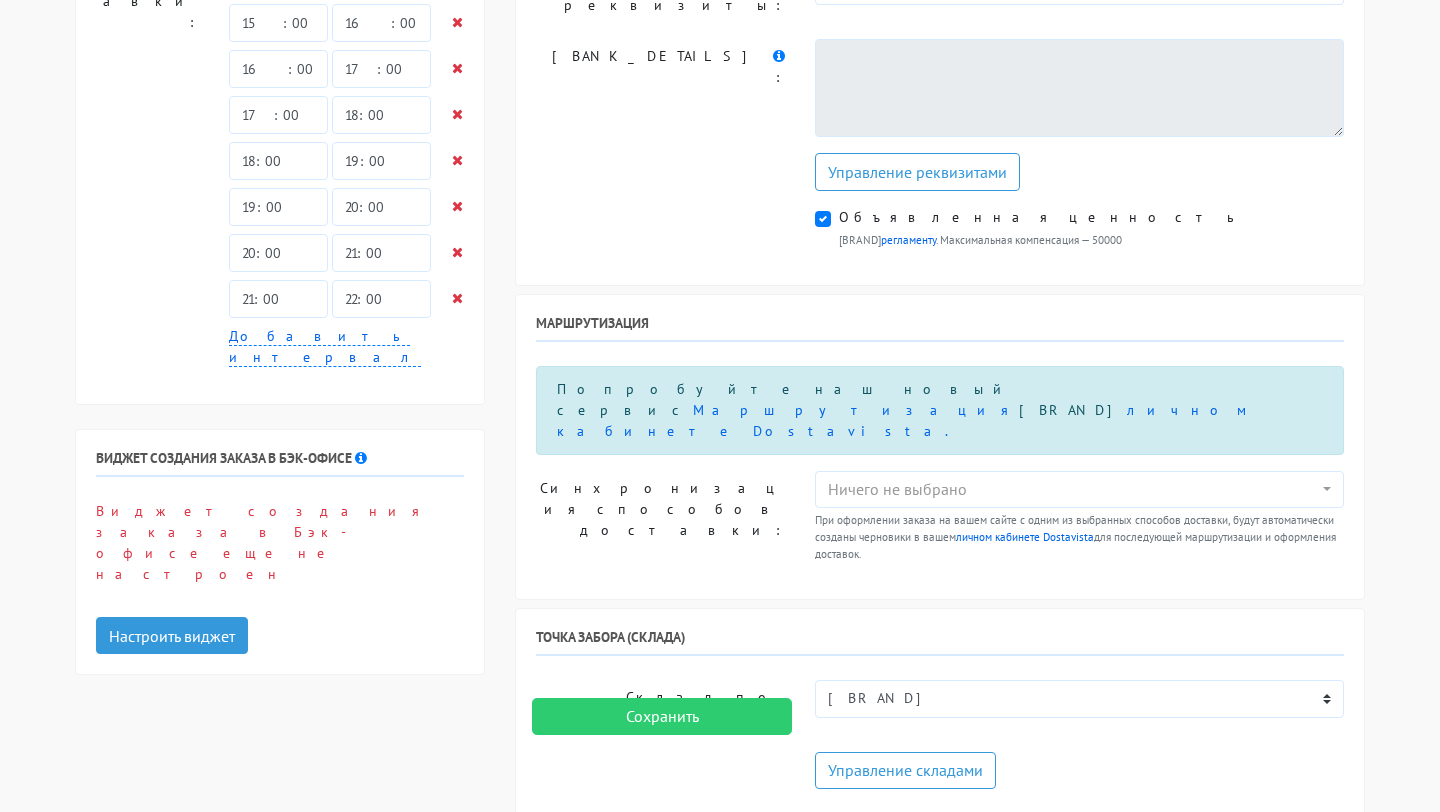 scroll, scrollTop: 0, scrollLeft: 0, axis: both 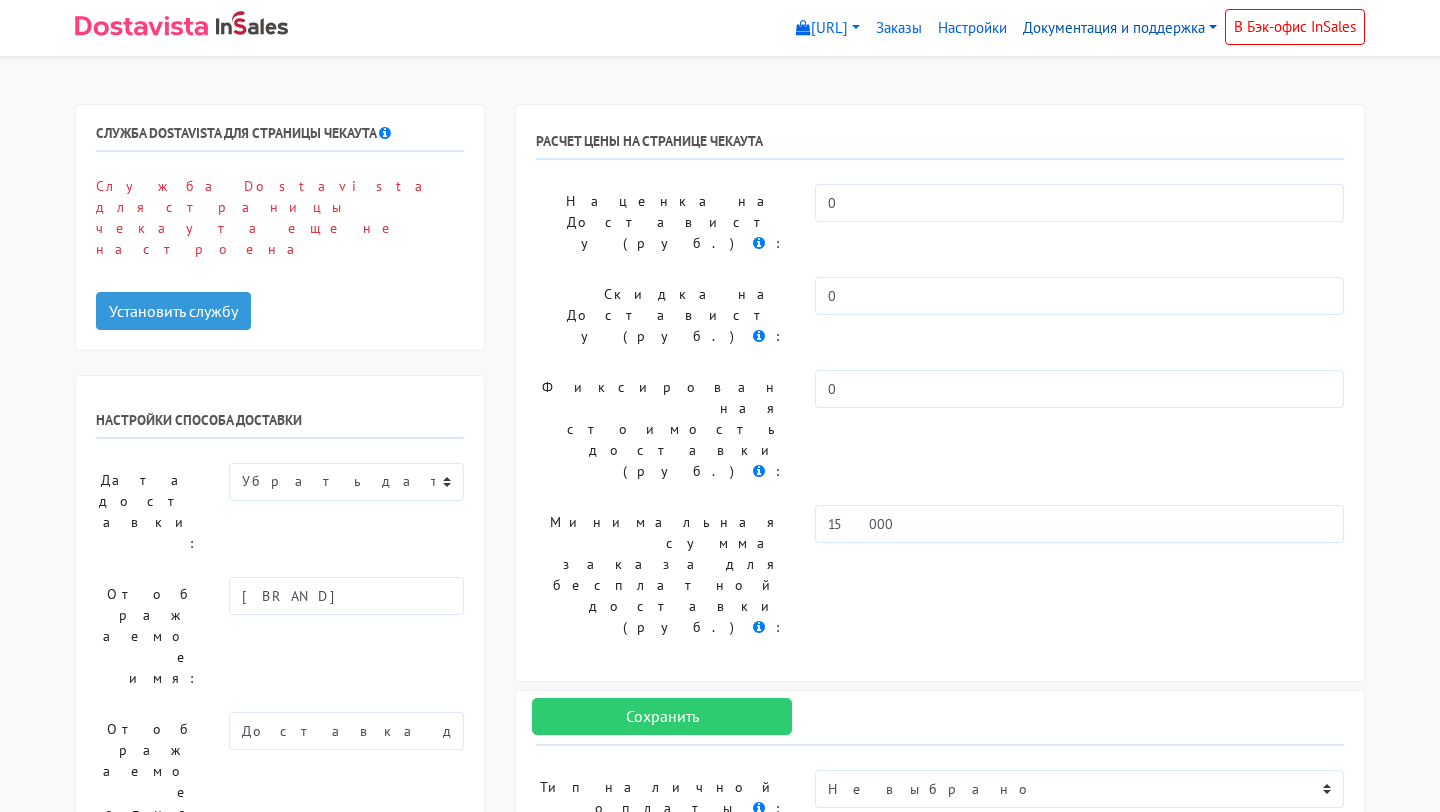 click on "Документация и поддержка" at bounding box center [1120, 28] 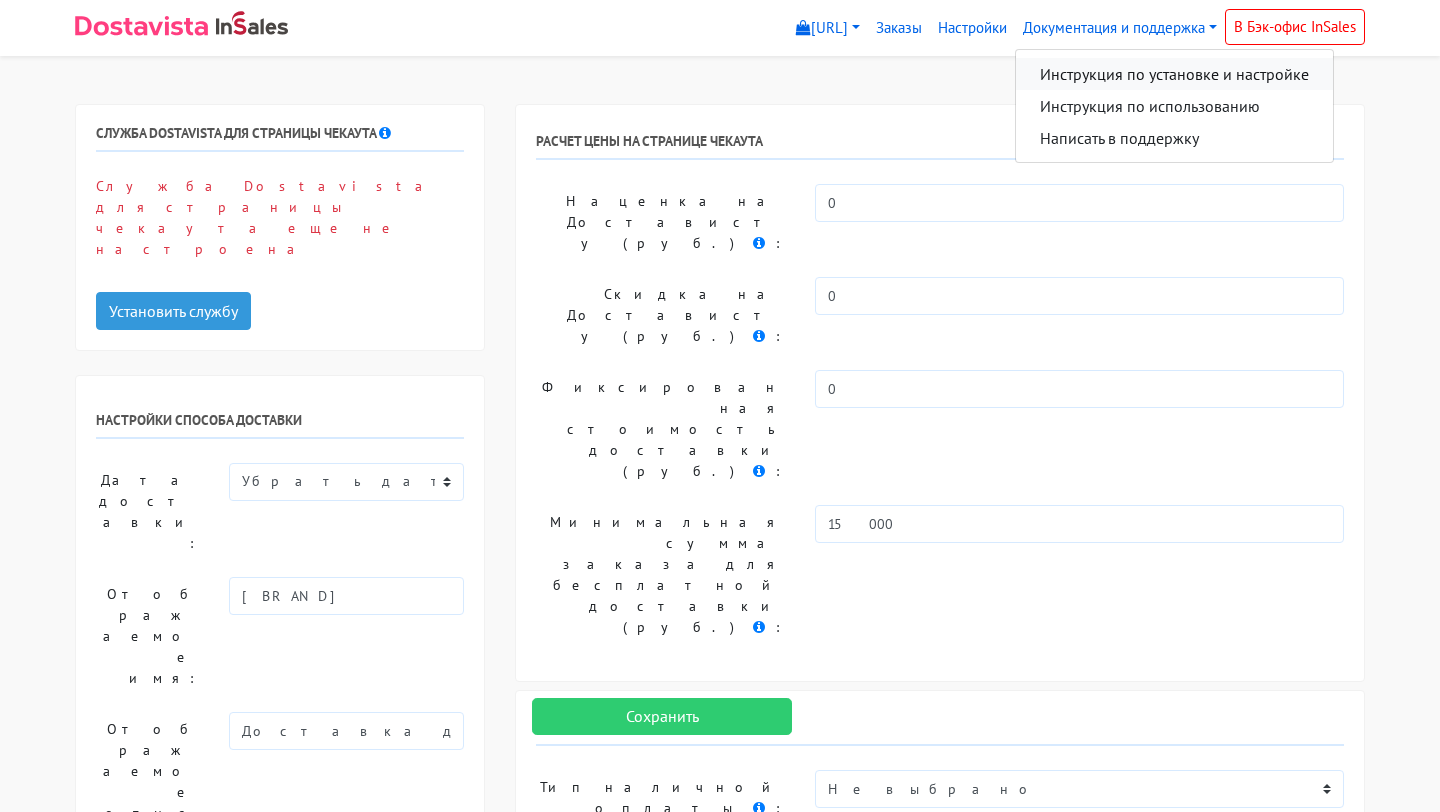 click on "Инструкция по установке и настройке" at bounding box center [1174, 74] 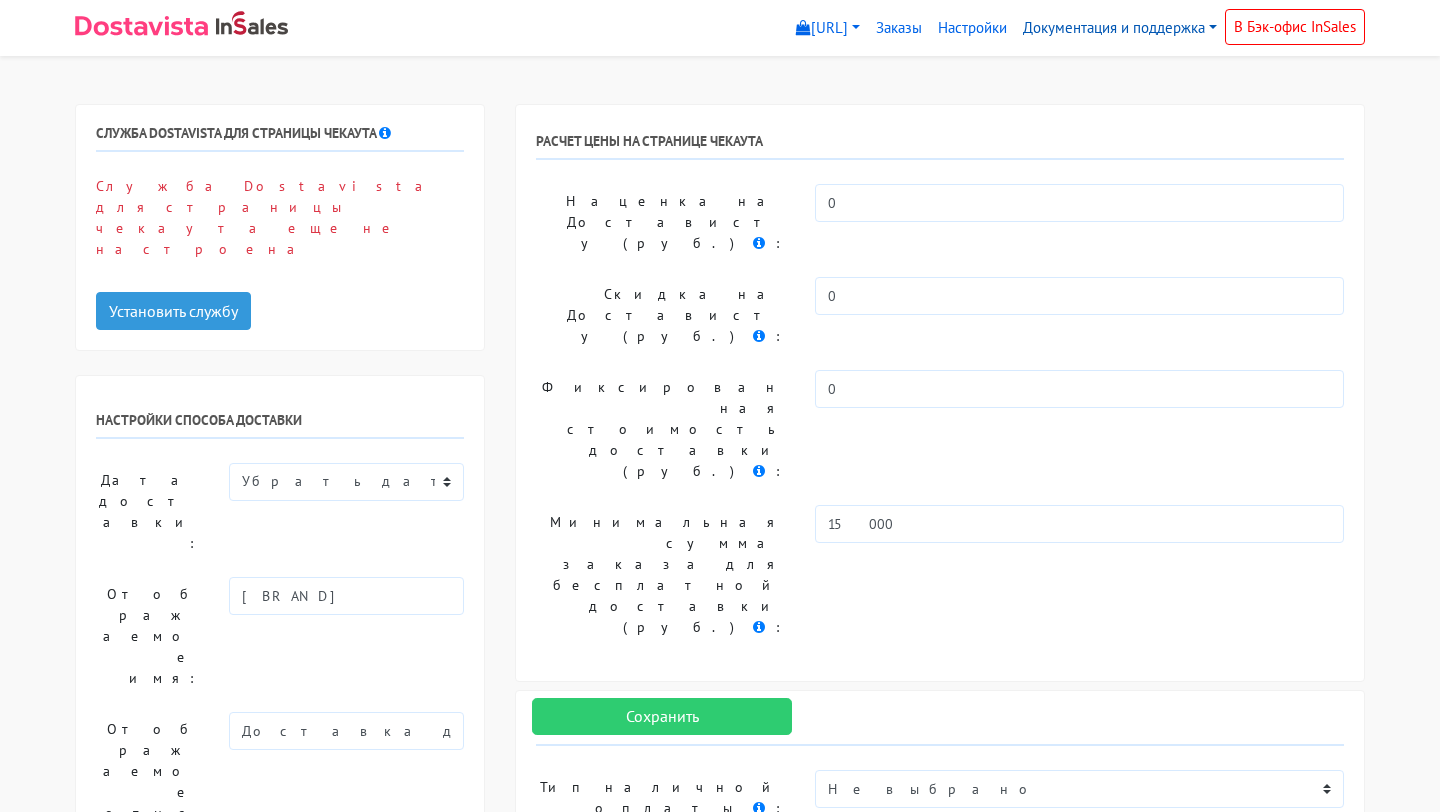 click on "Документация и поддержка" at bounding box center (1120, 28) 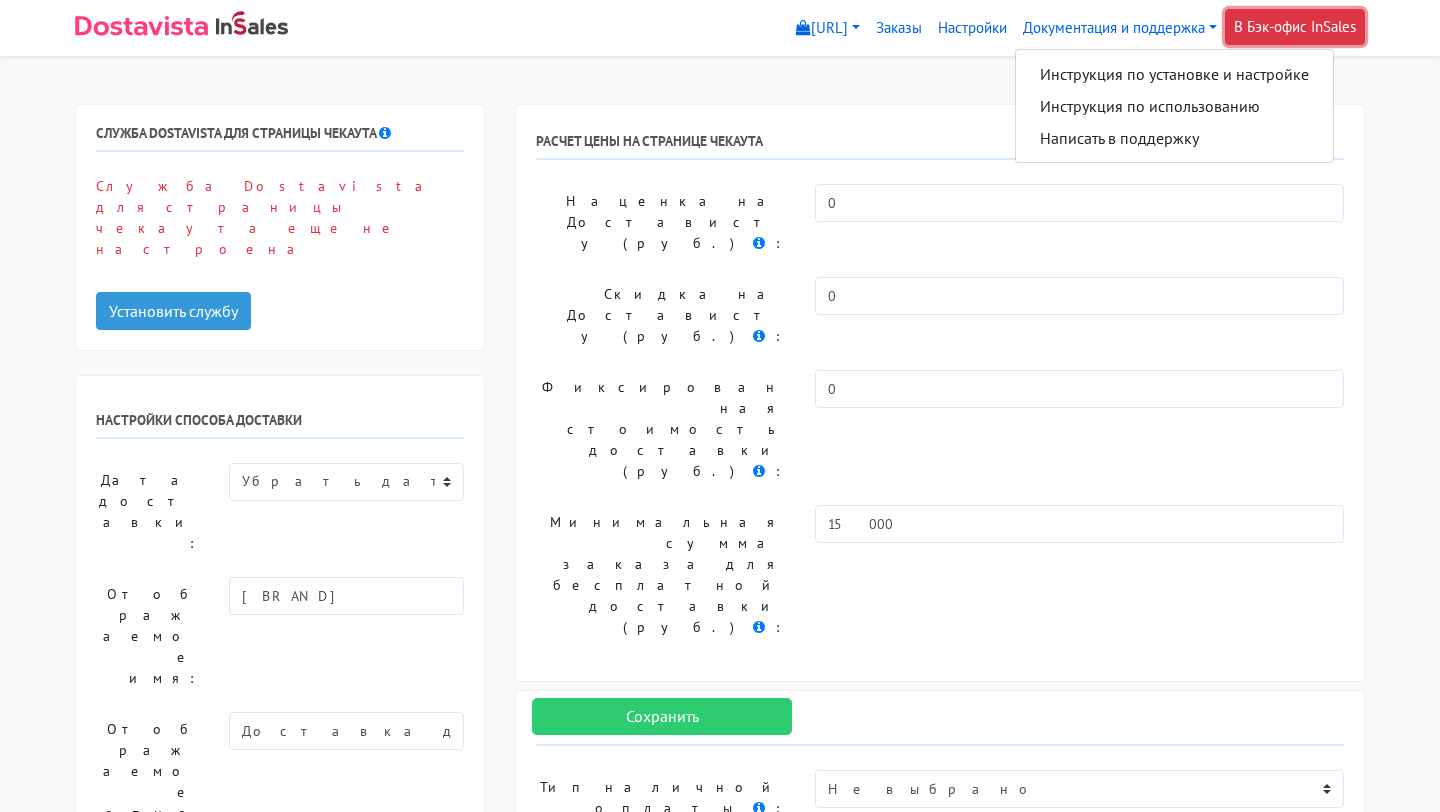 click on "В Бэк-офис InSales" at bounding box center [1295, 27] 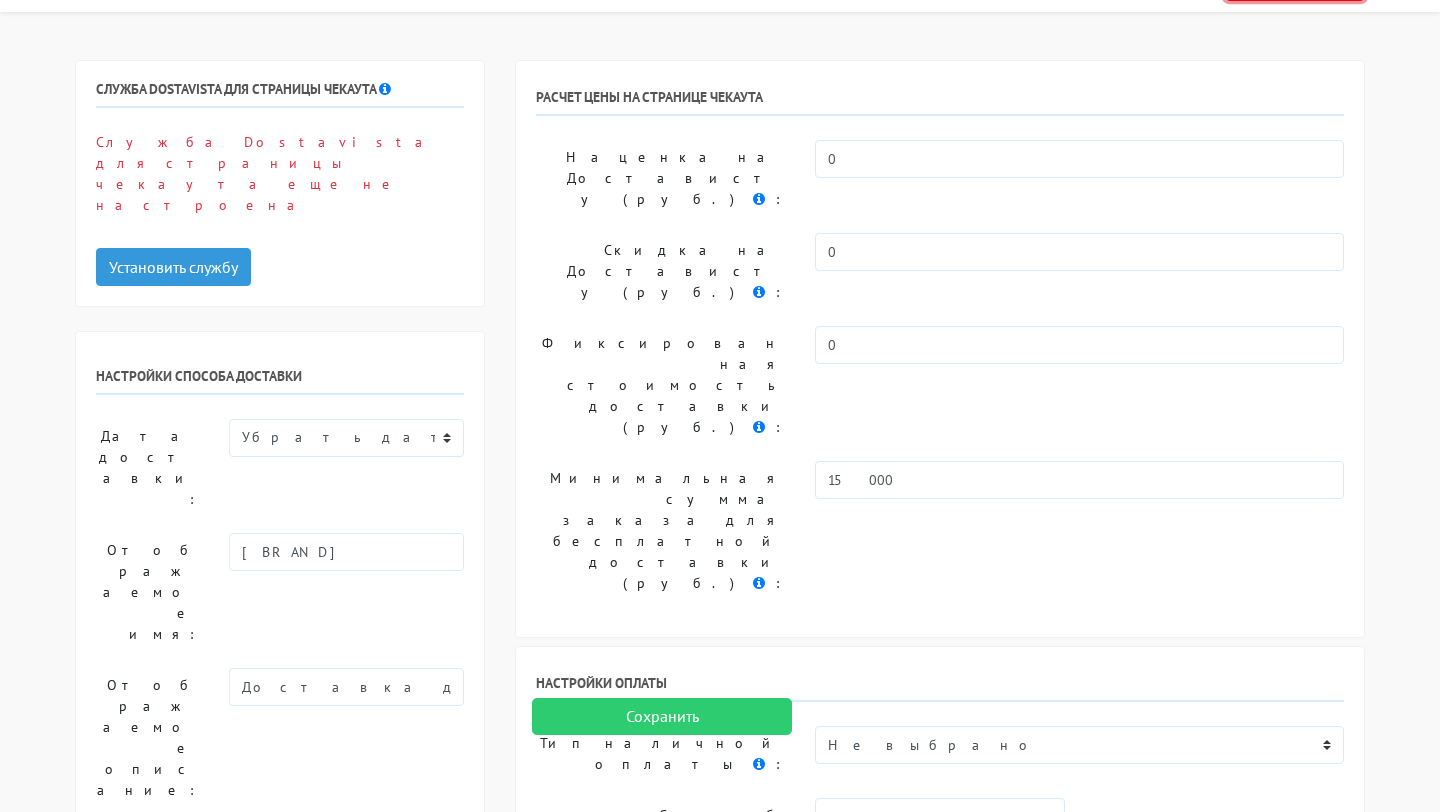 scroll, scrollTop: 0, scrollLeft: 0, axis: both 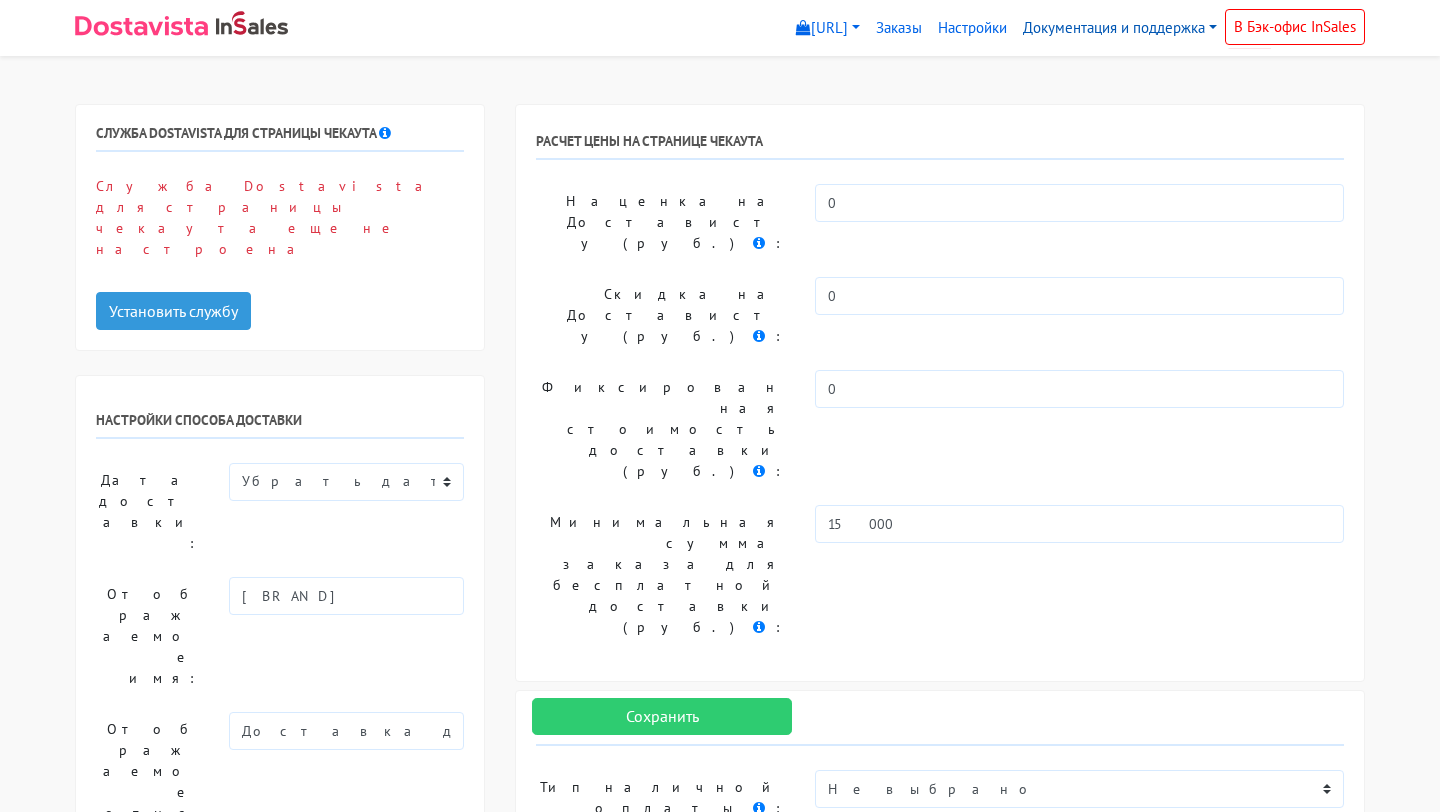 click on "Документация и поддержка" at bounding box center [1120, 28] 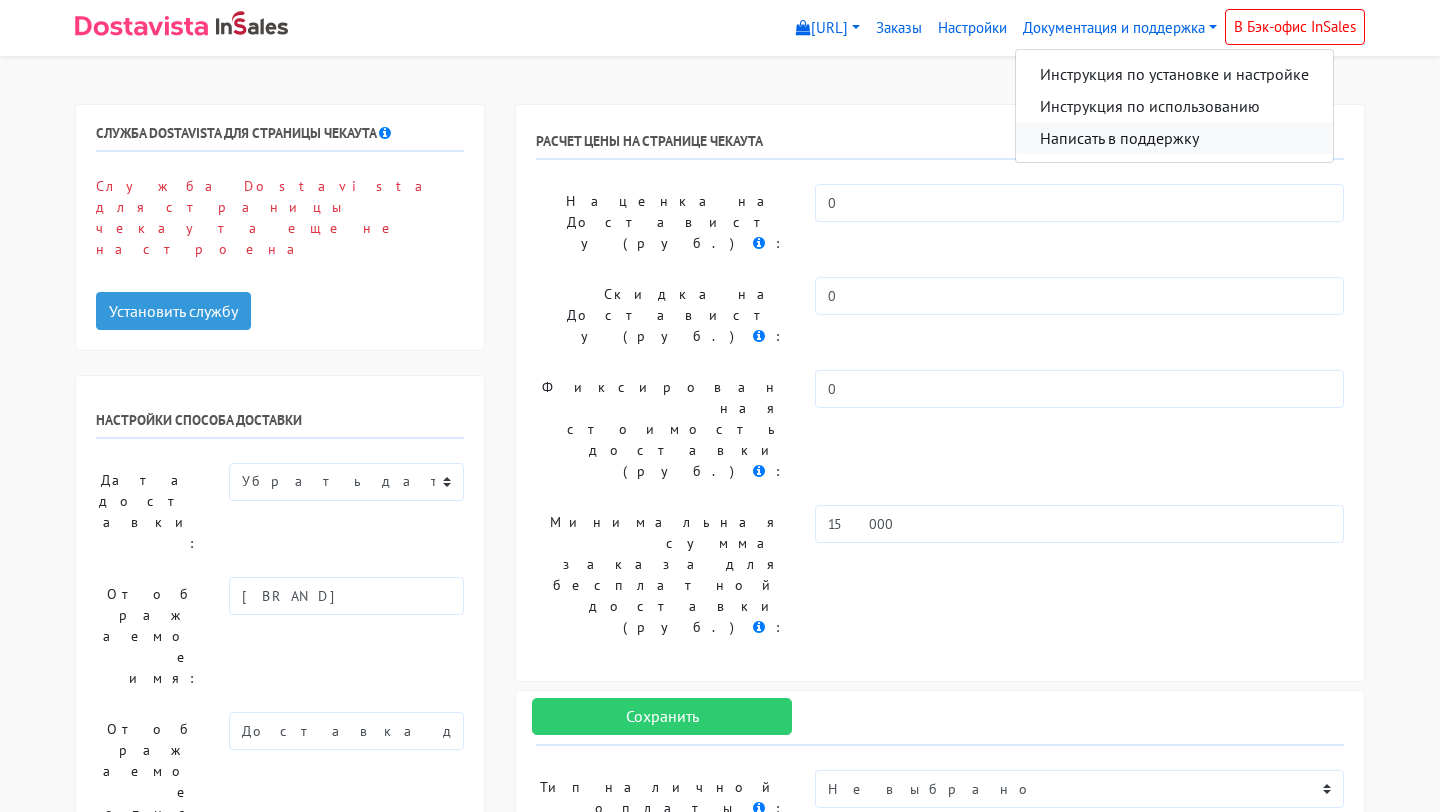 click on "Написать в поддержку" at bounding box center (1174, 138) 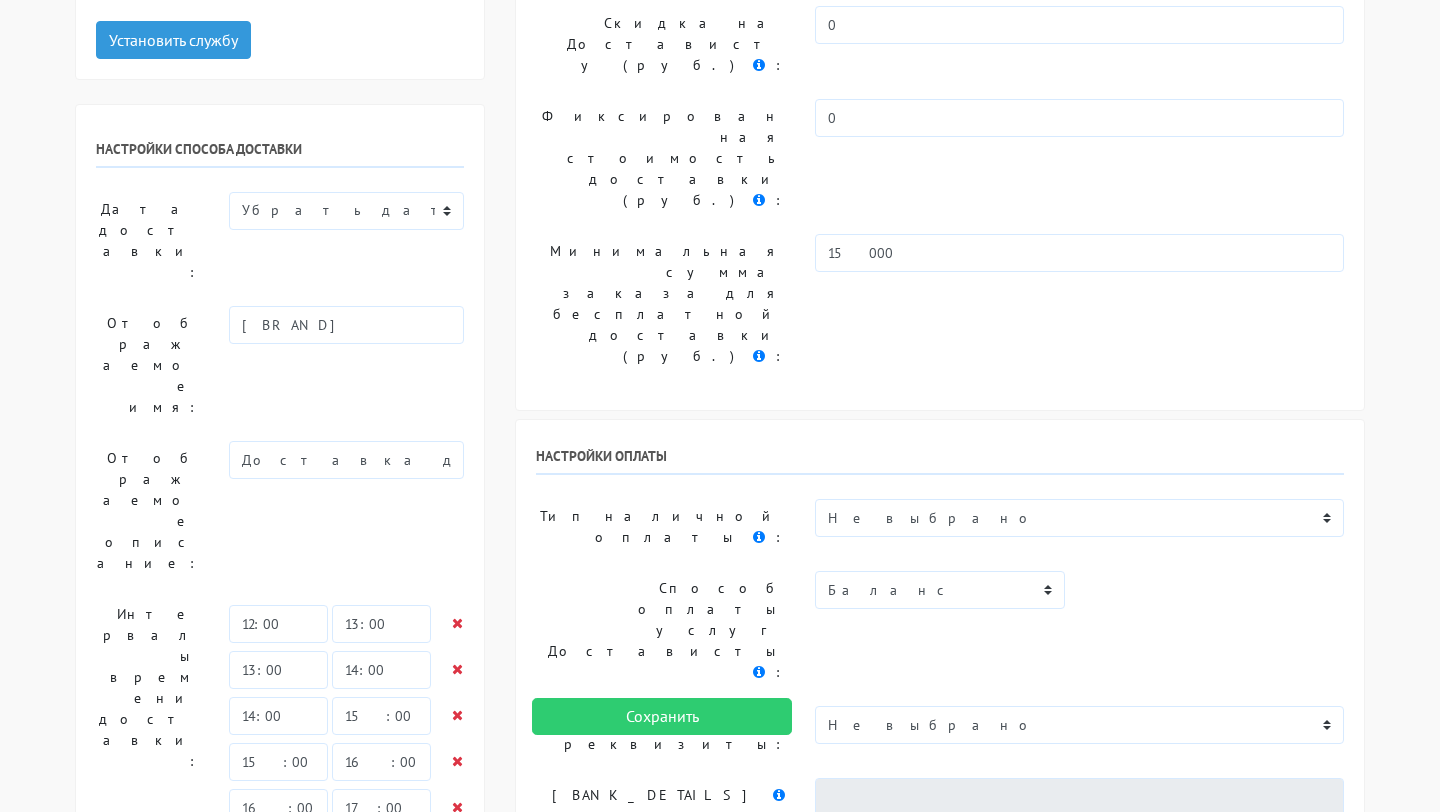 scroll, scrollTop: 0, scrollLeft: 0, axis: both 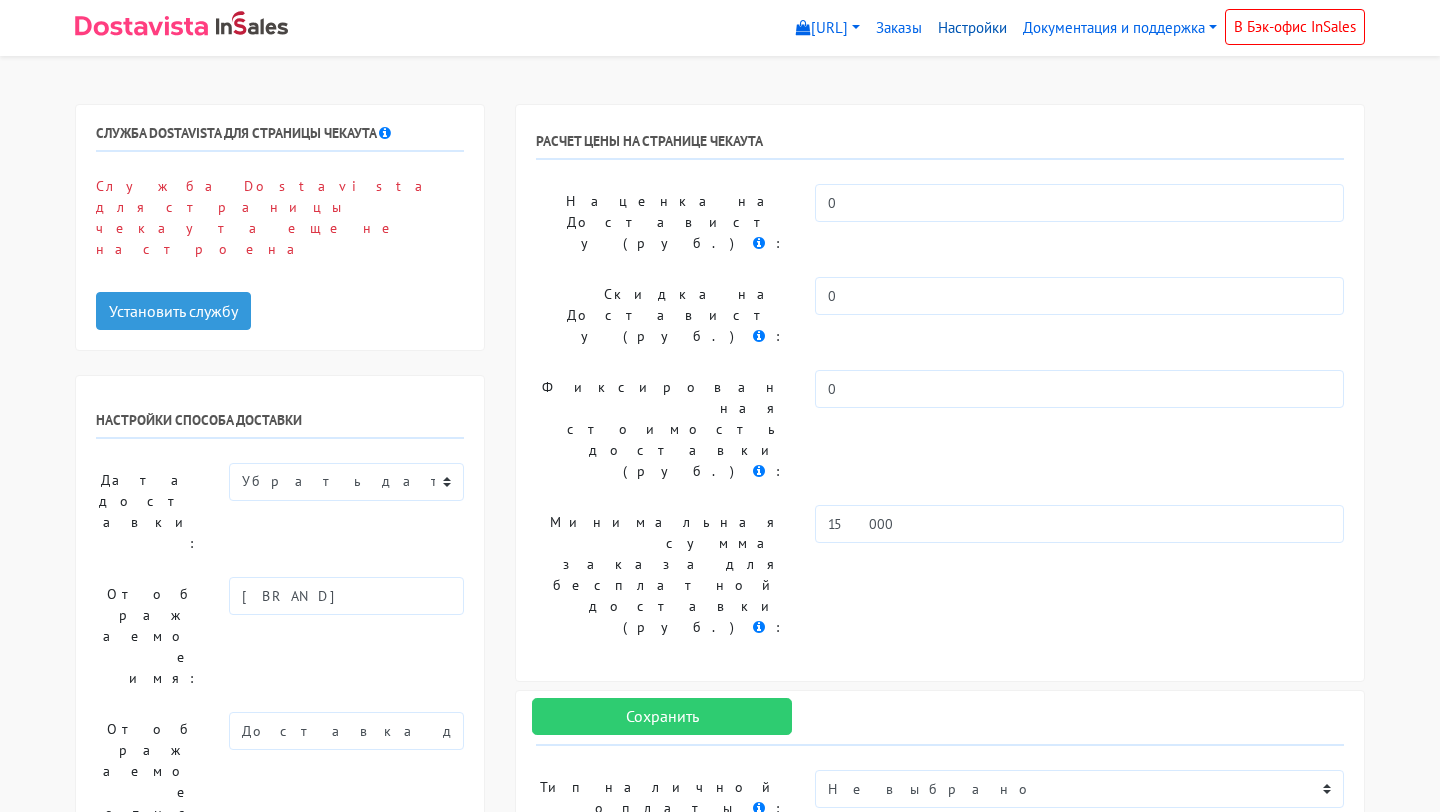 click on "Настройки" at bounding box center [972, 28] 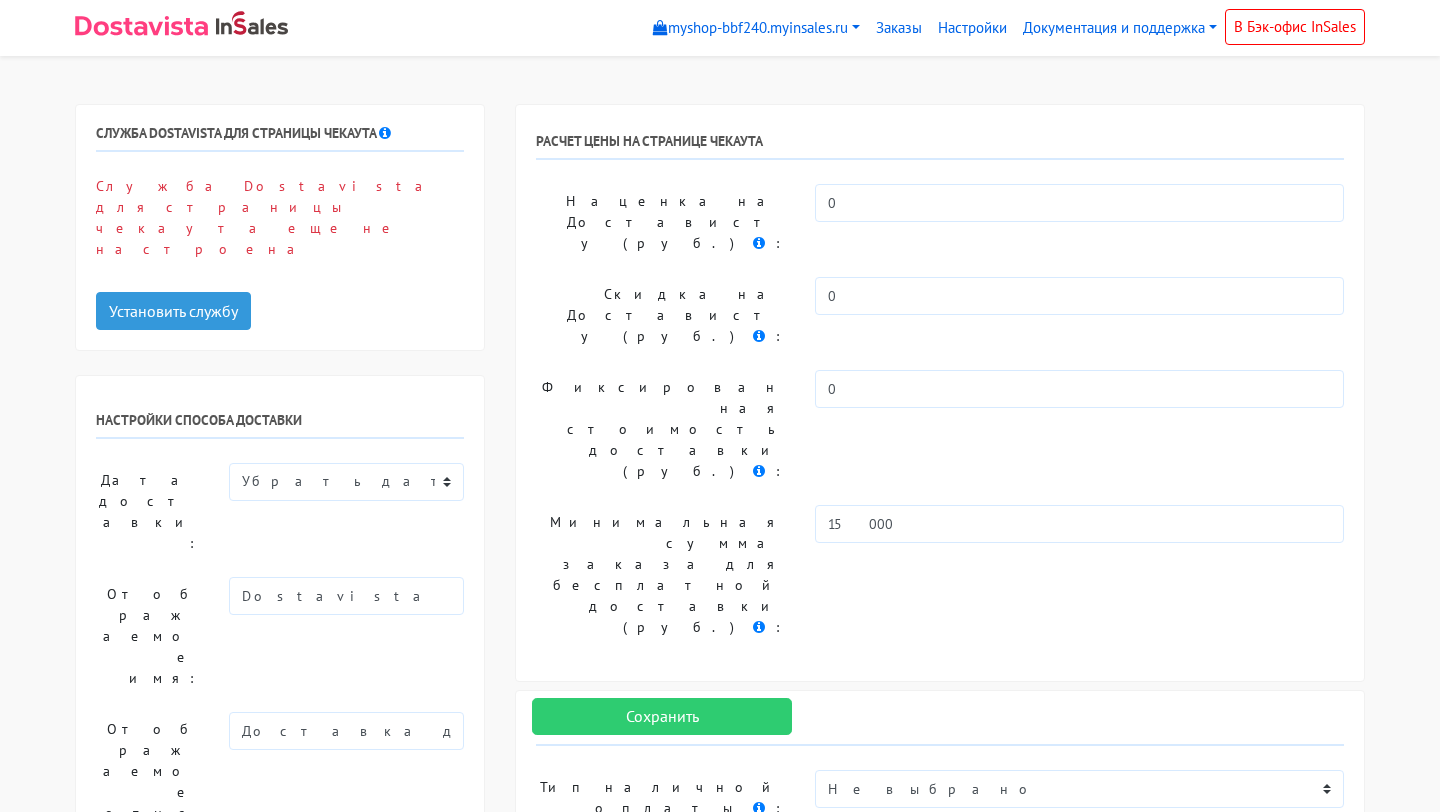 scroll, scrollTop: 0, scrollLeft: 0, axis: both 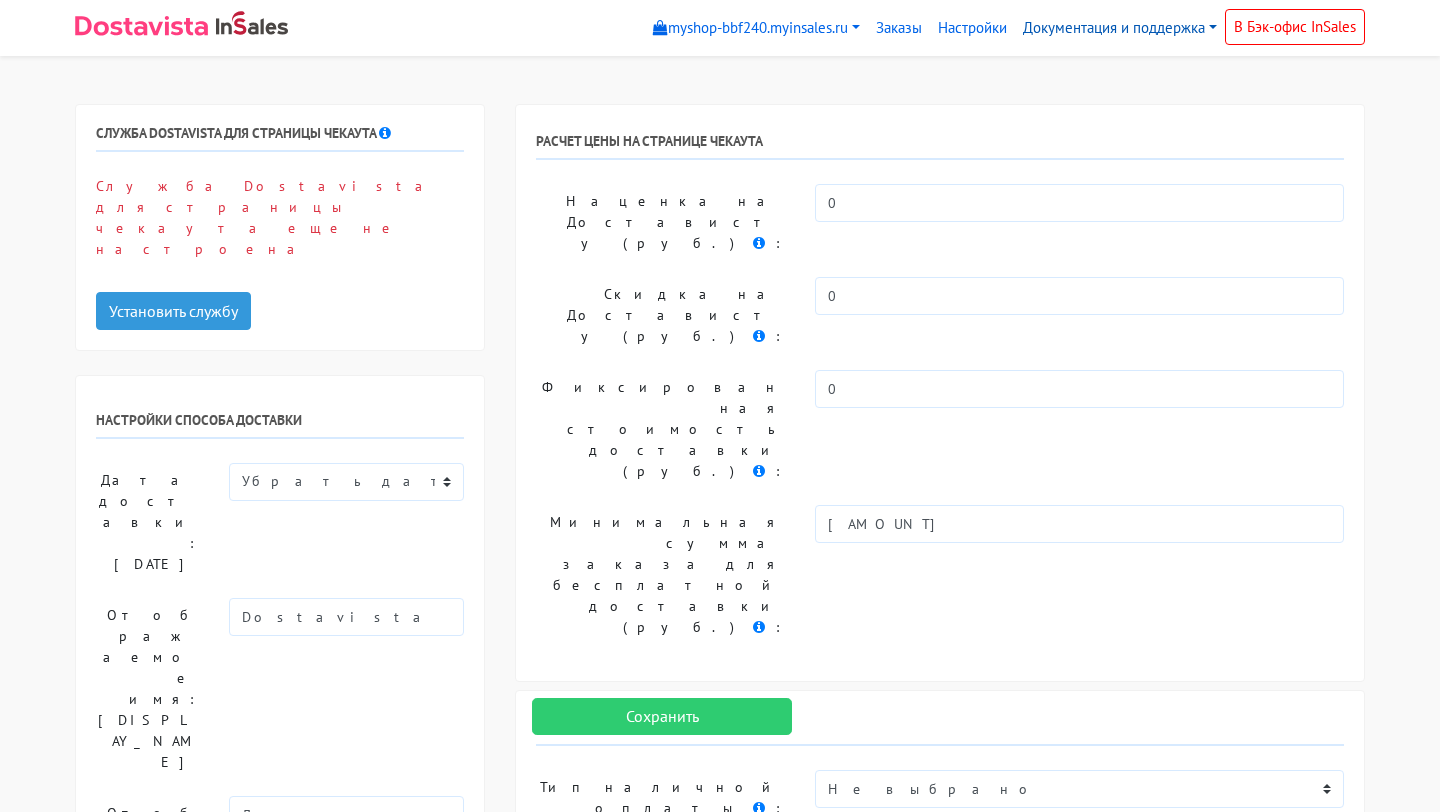 click on "Документация и поддержка" at bounding box center [1120, 28] 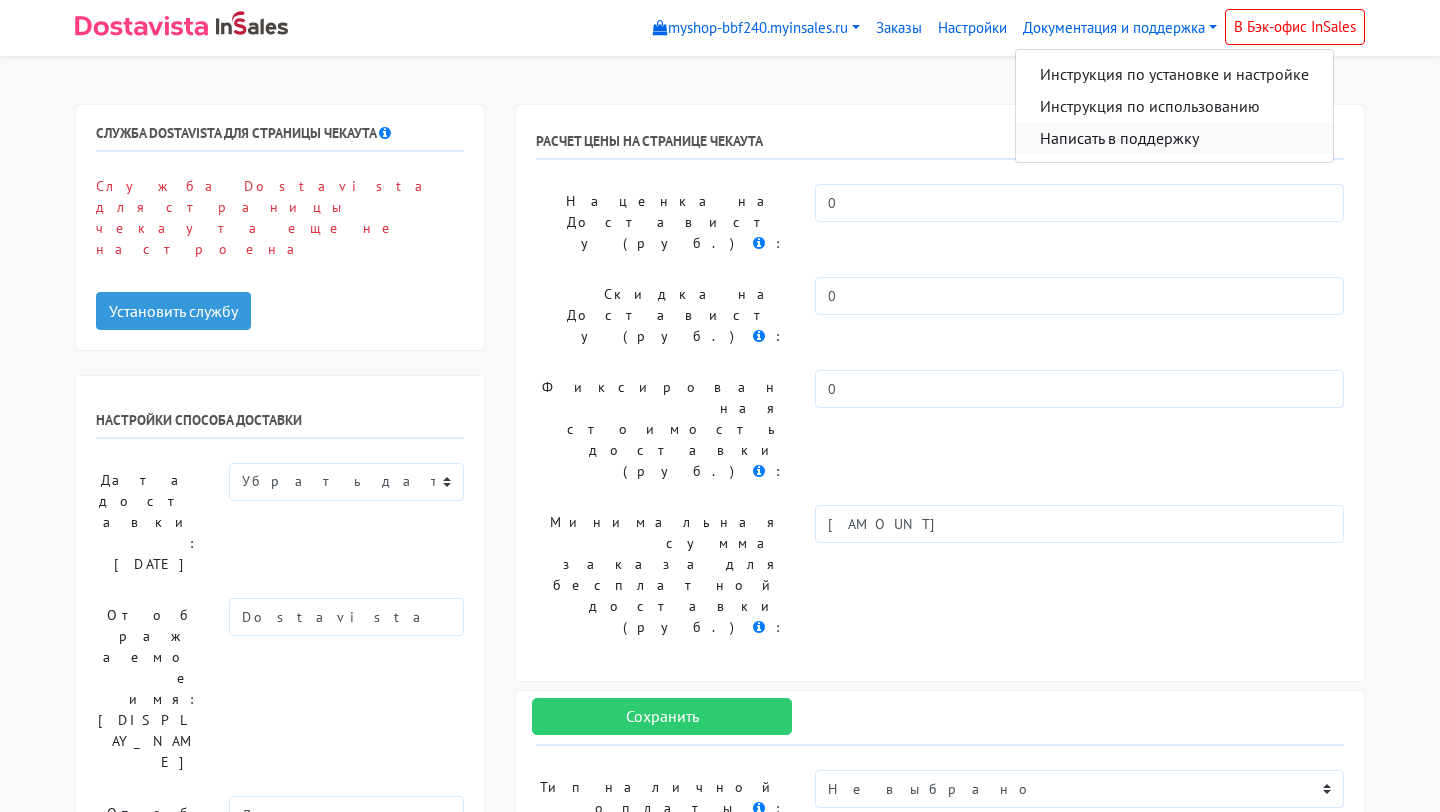 click on "Написать в поддержку" at bounding box center (1174, 138) 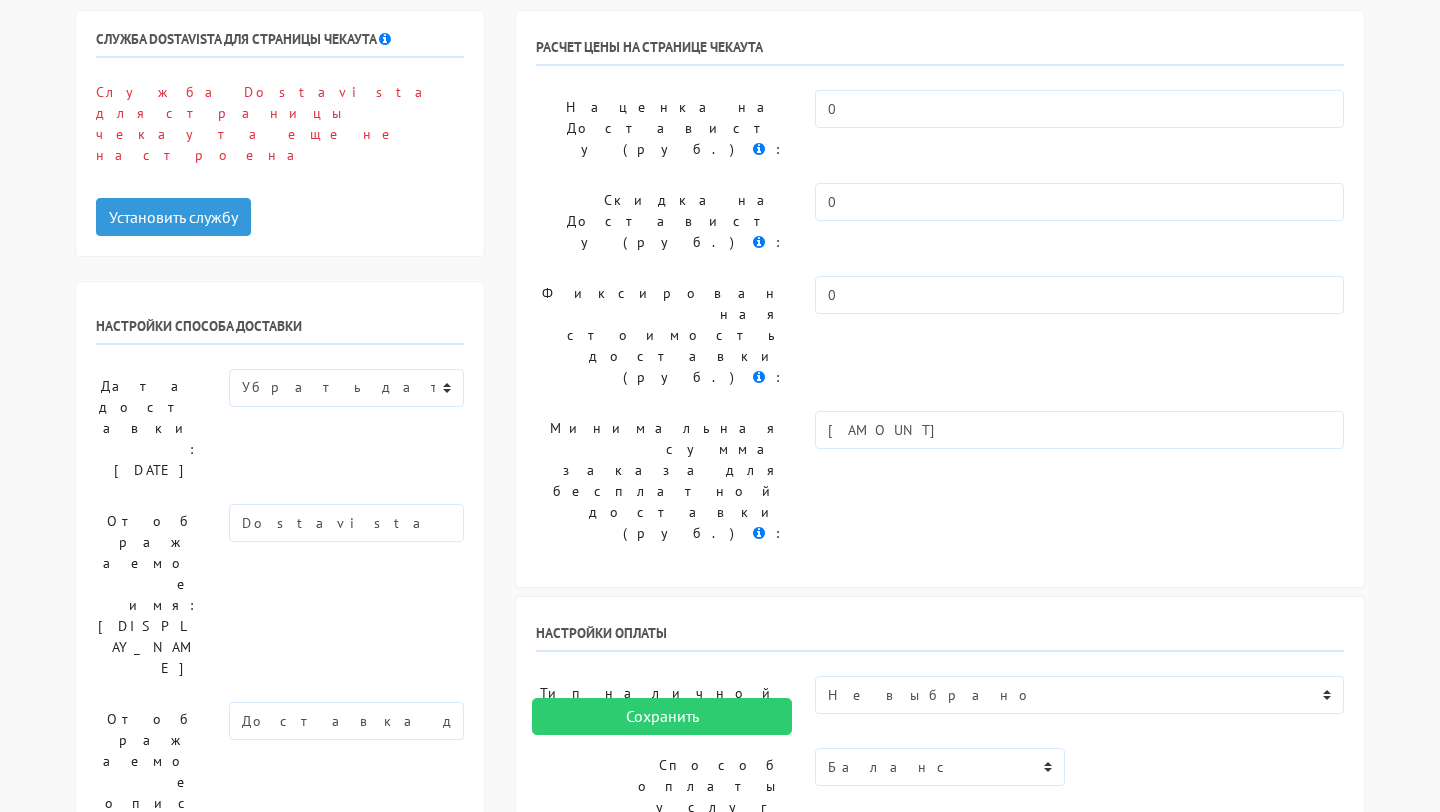 scroll, scrollTop: 0, scrollLeft: 0, axis: both 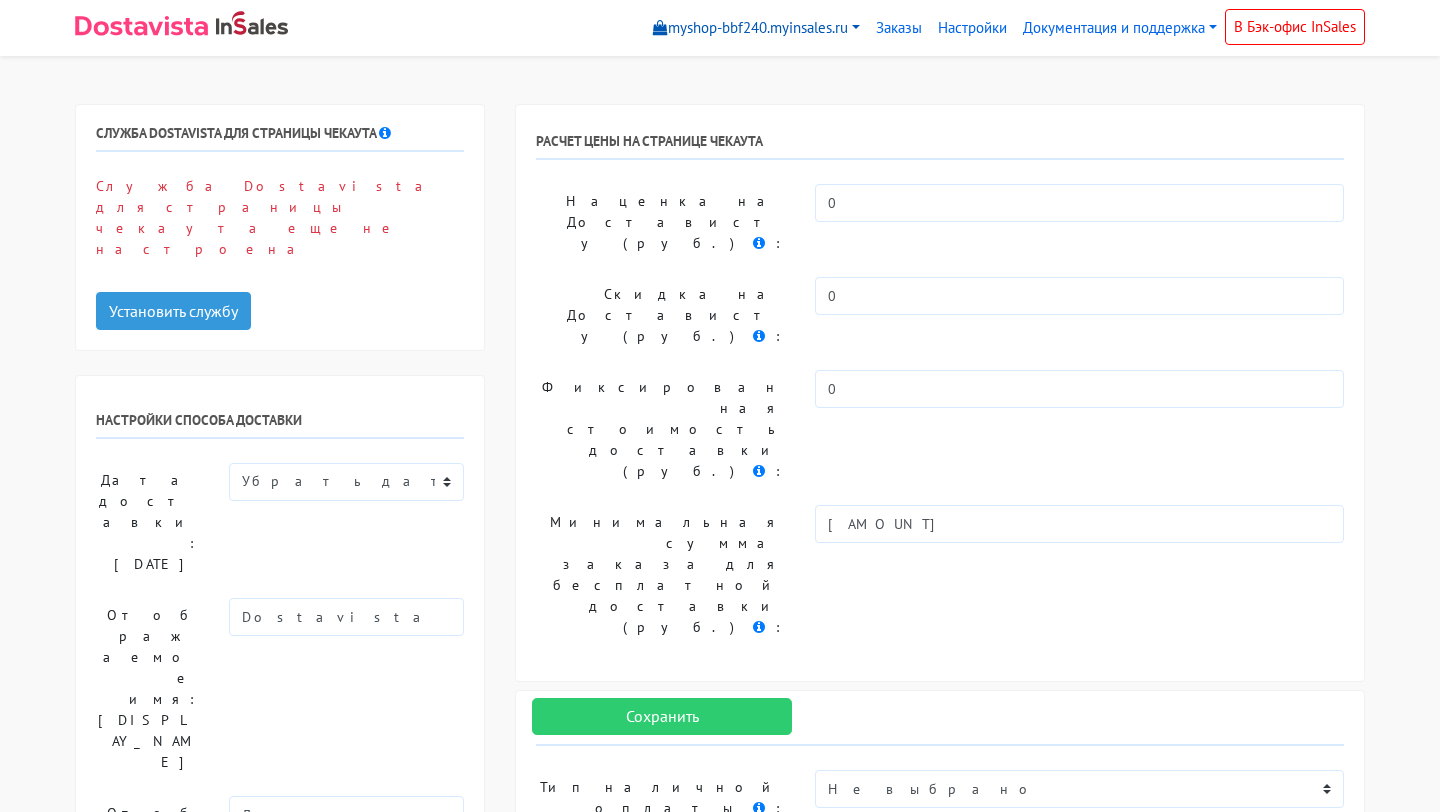 click on "[WEBSITE]" at bounding box center [756, 28] 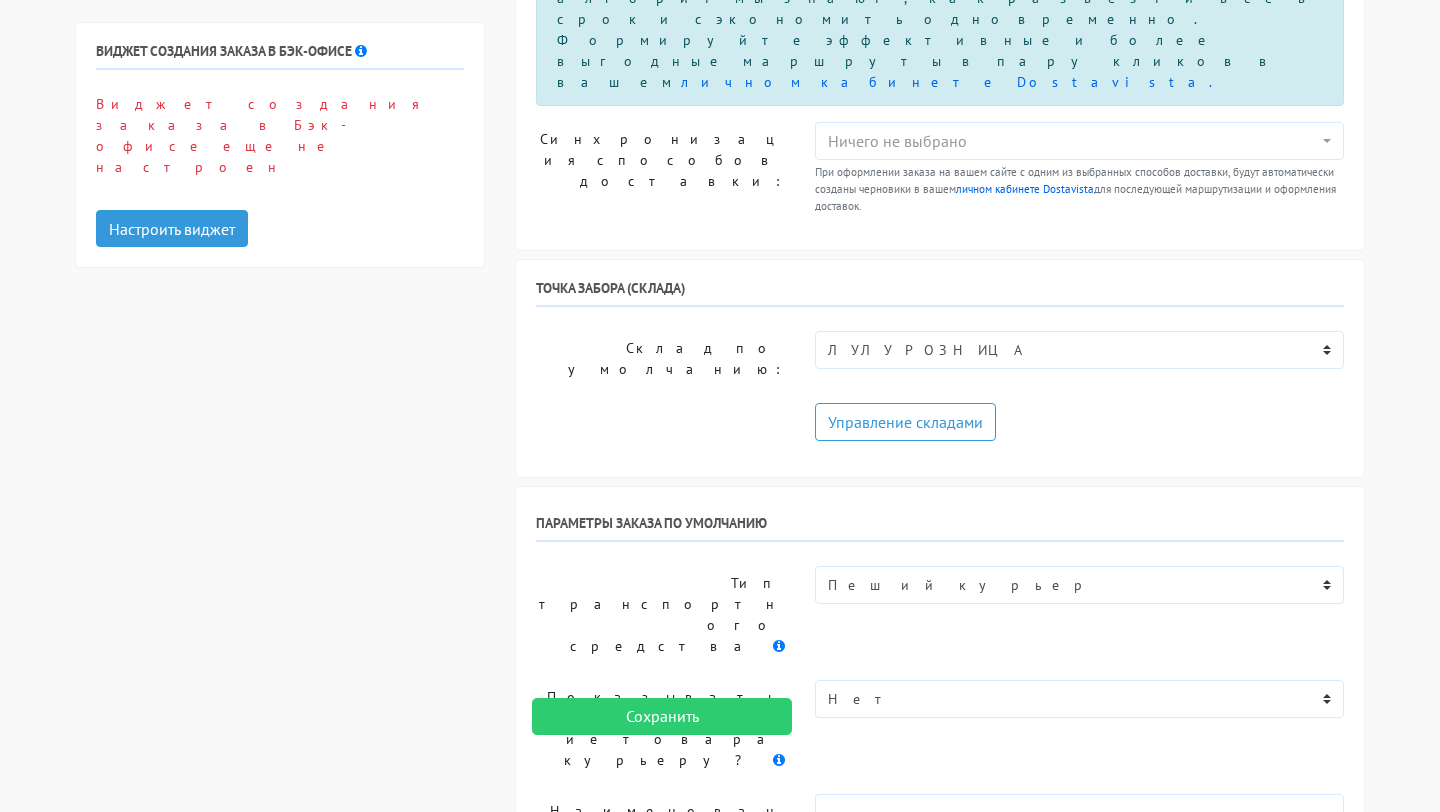 scroll, scrollTop: 2092, scrollLeft: 0, axis: vertical 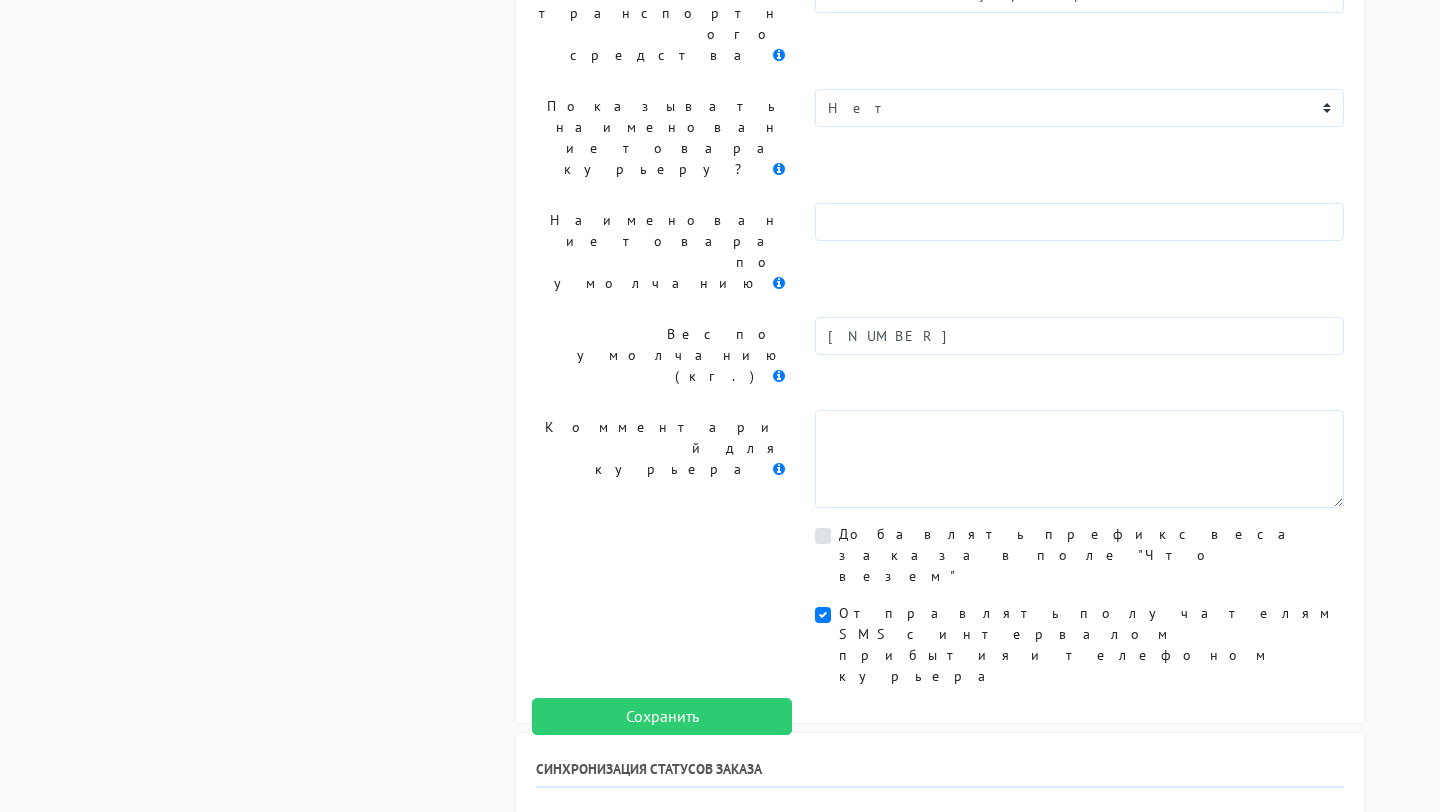 click on "Выйти" at bounding box center (1309, 1853) 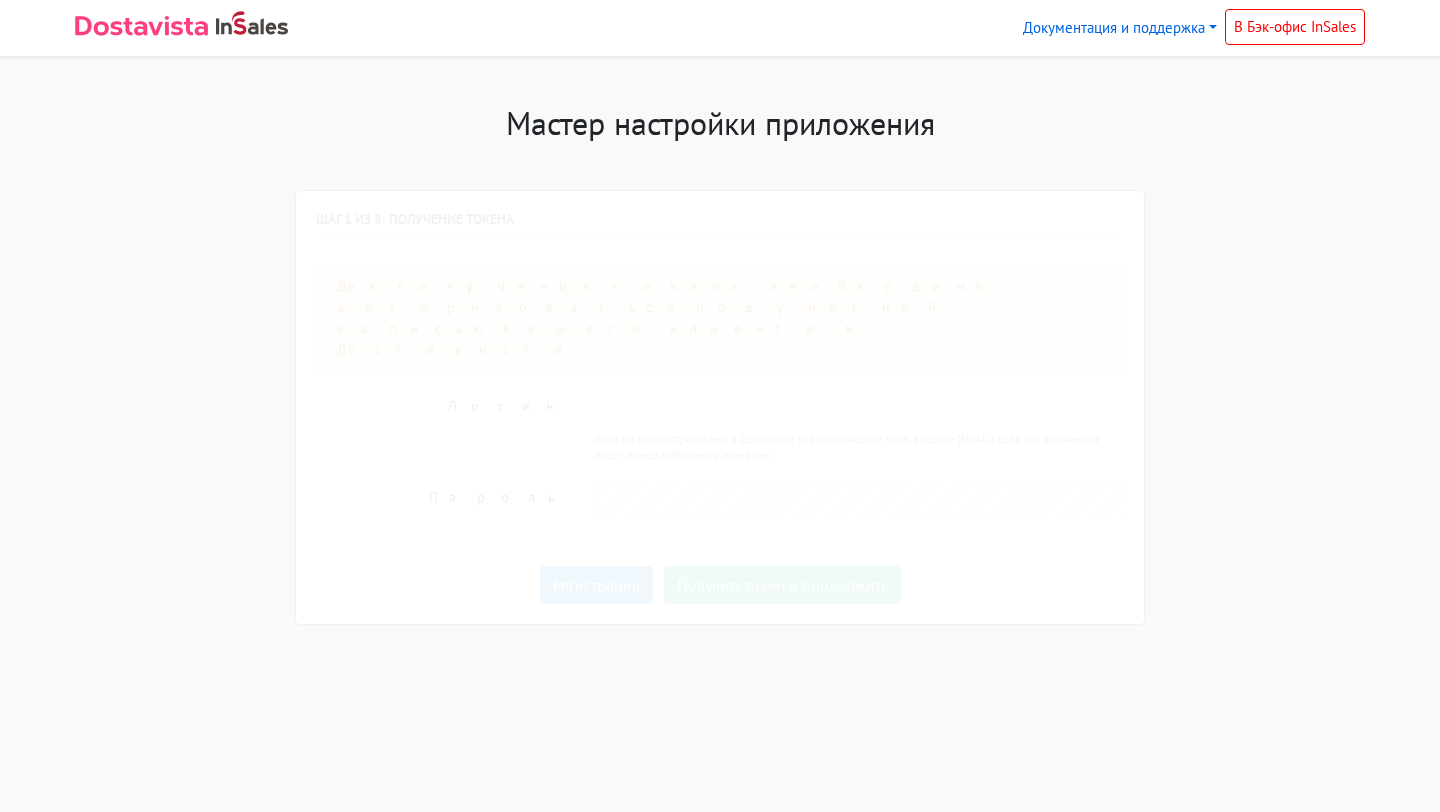 scroll, scrollTop: 0, scrollLeft: 0, axis: both 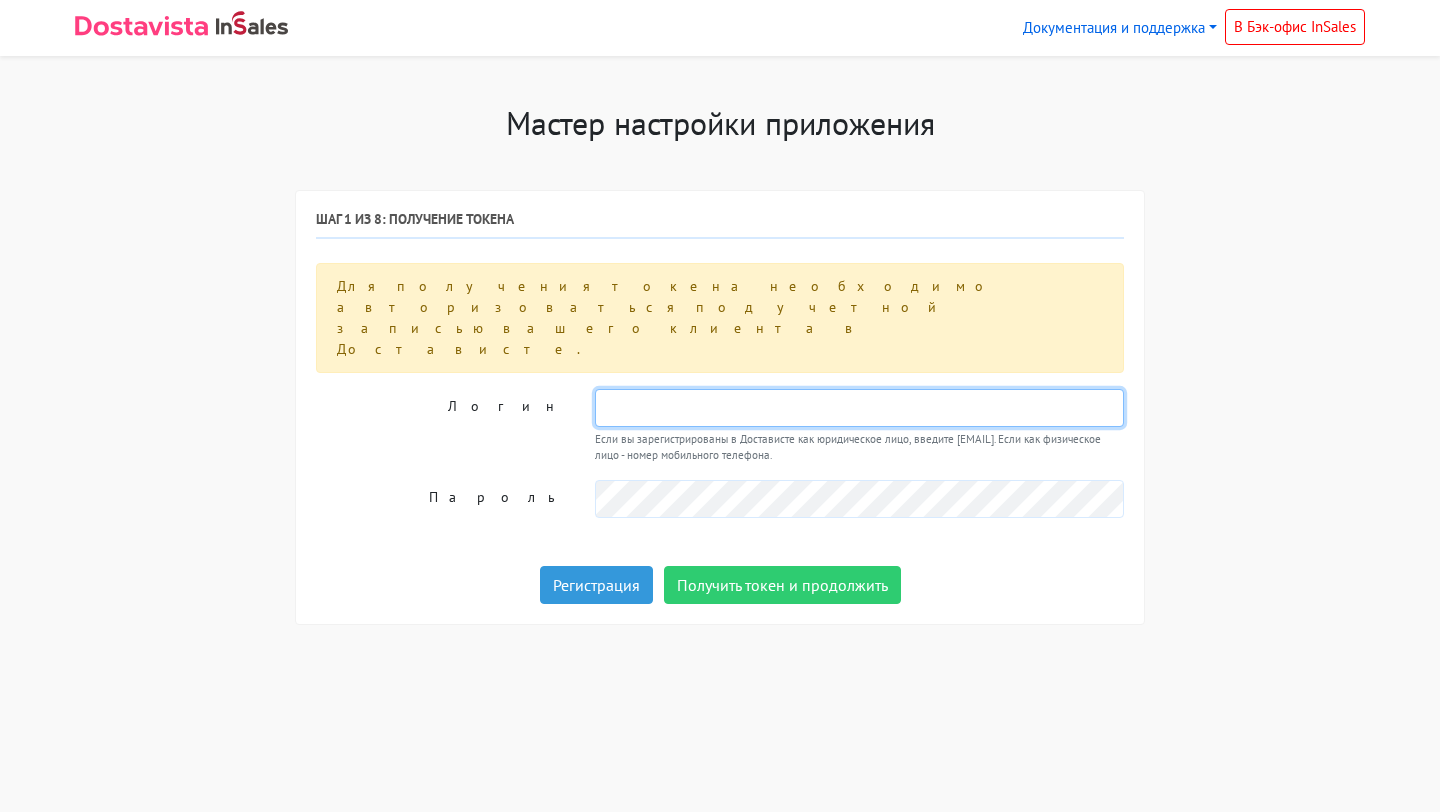 click at bounding box center (859, 408) 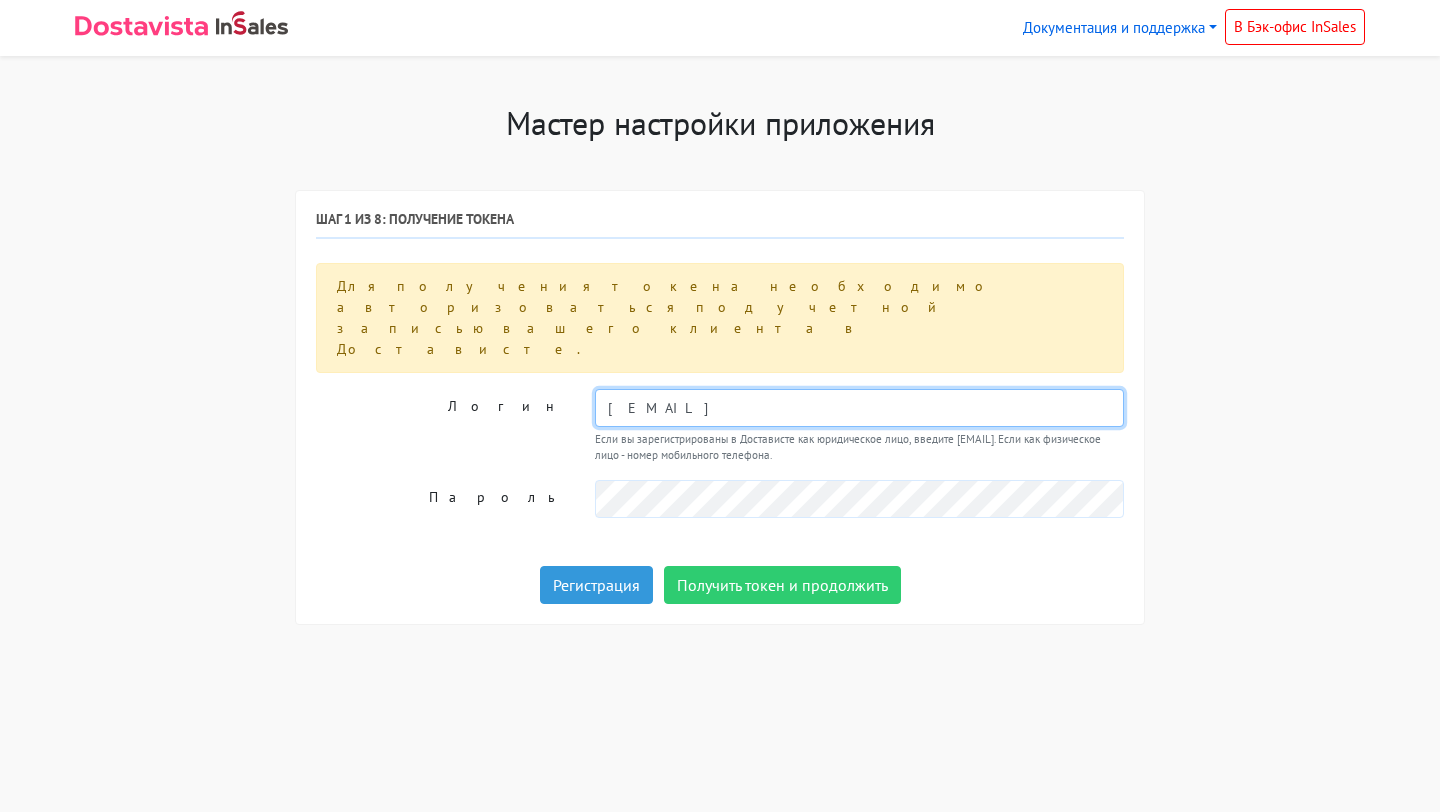 type on "[EMAIL]" 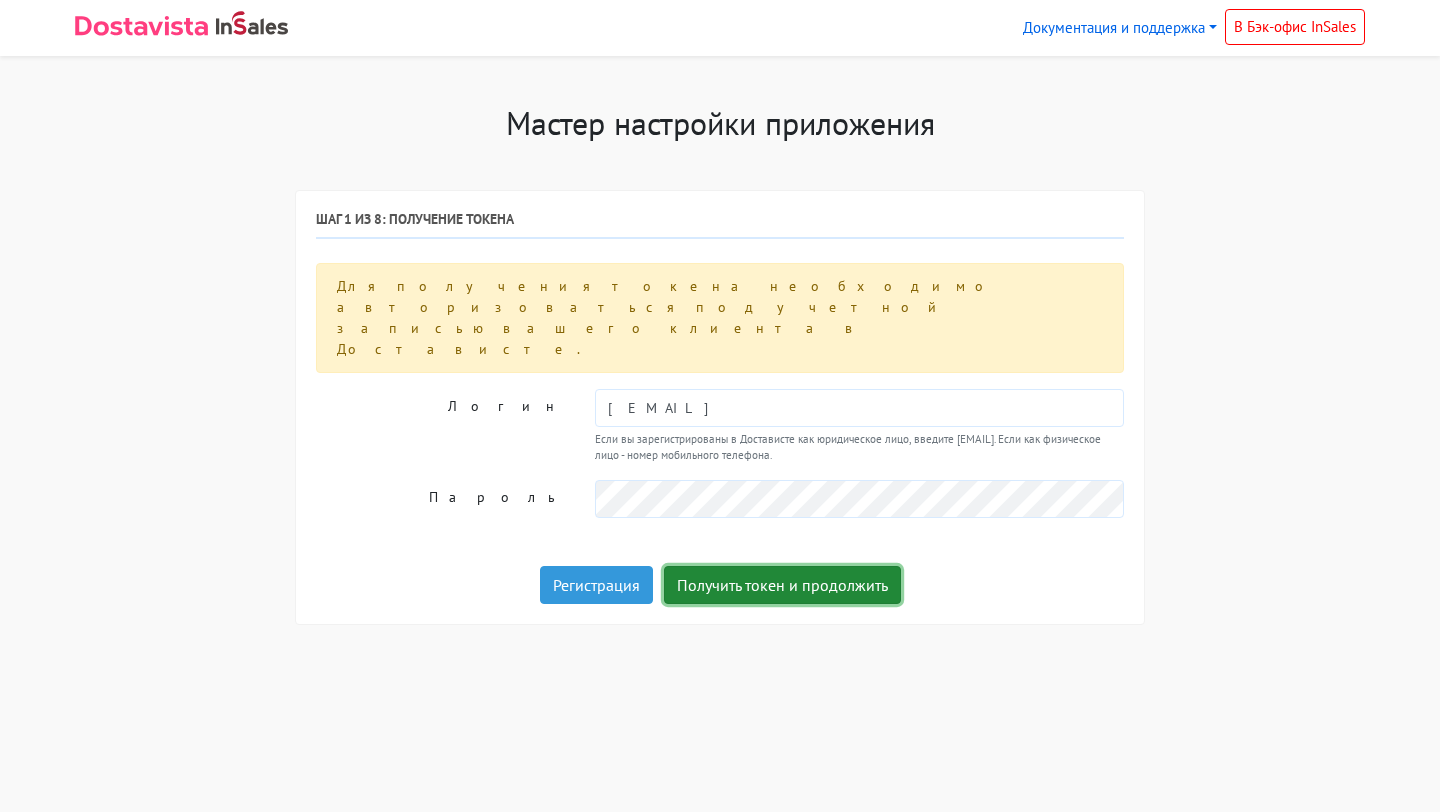 click on "Получить токен и продолжить" at bounding box center (782, 585) 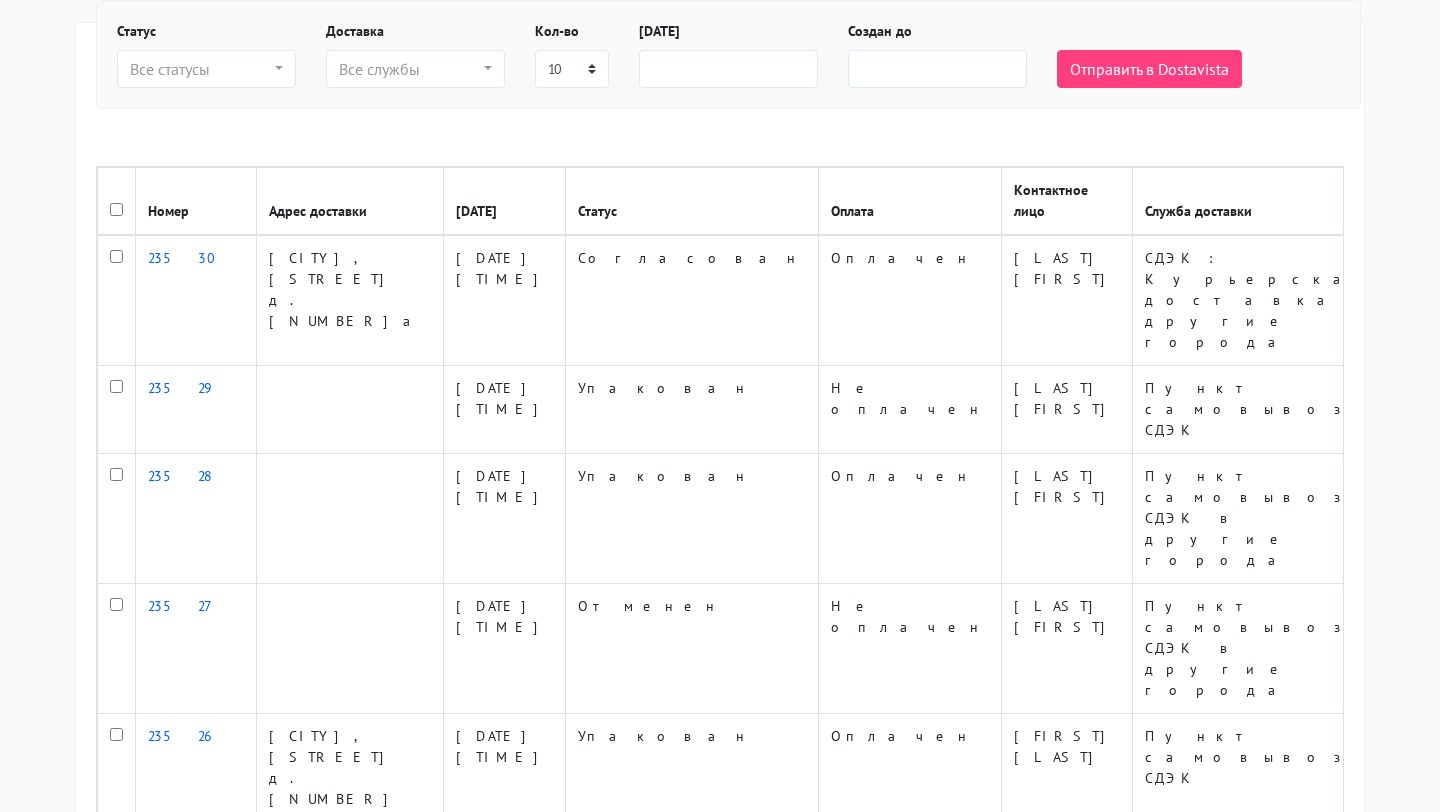 scroll, scrollTop: 0, scrollLeft: 0, axis: both 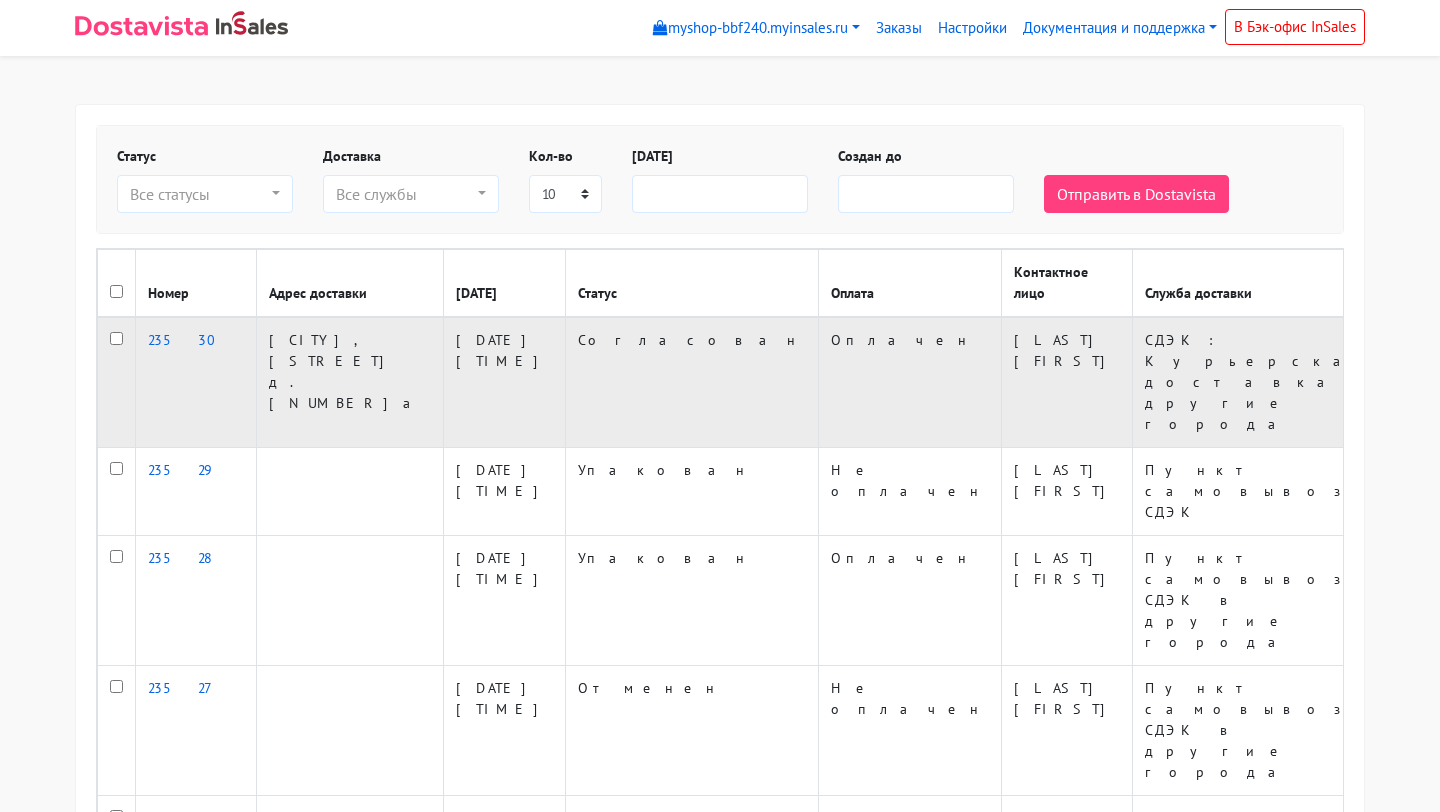 click at bounding box center [116, 338] 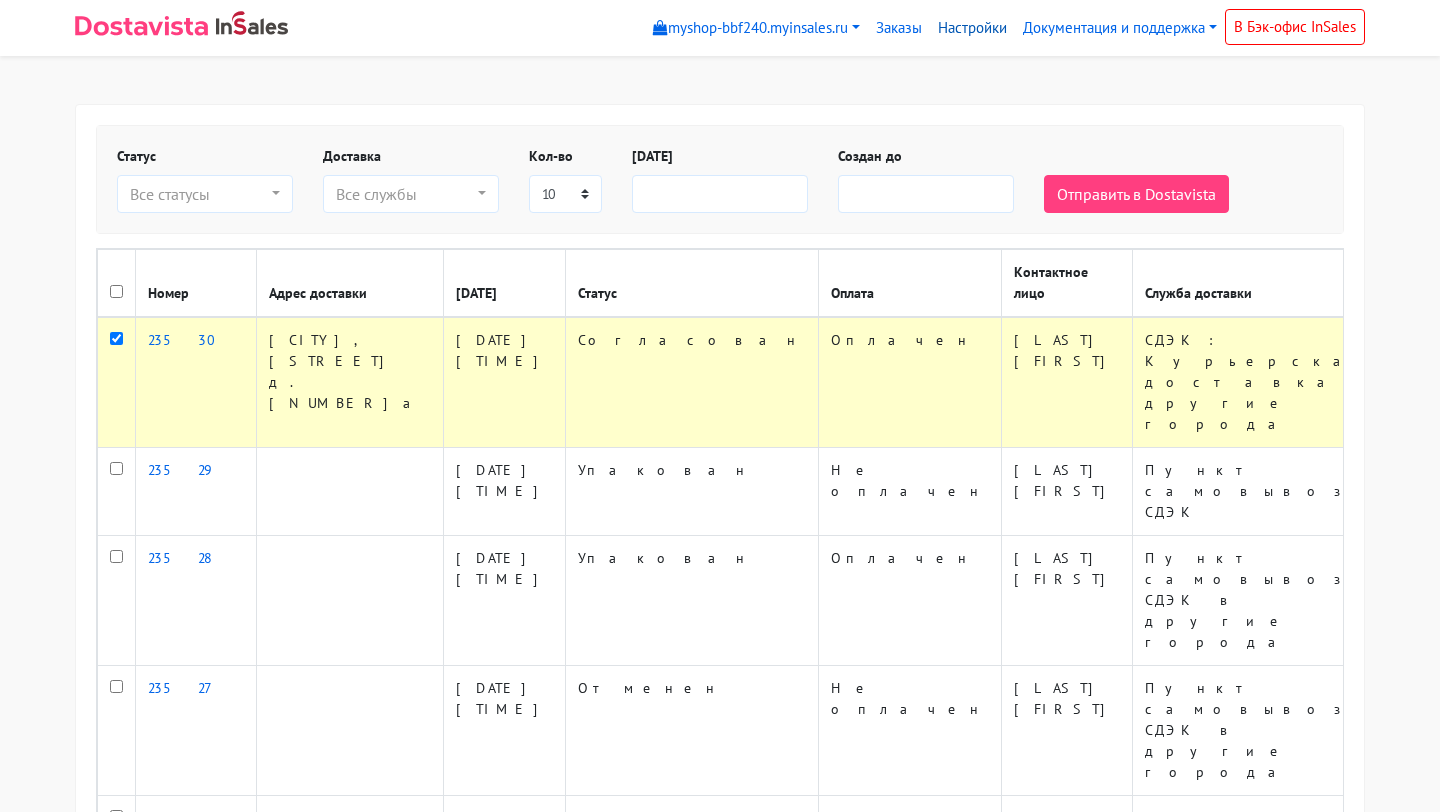 click on "Настройки" at bounding box center [972, 28] 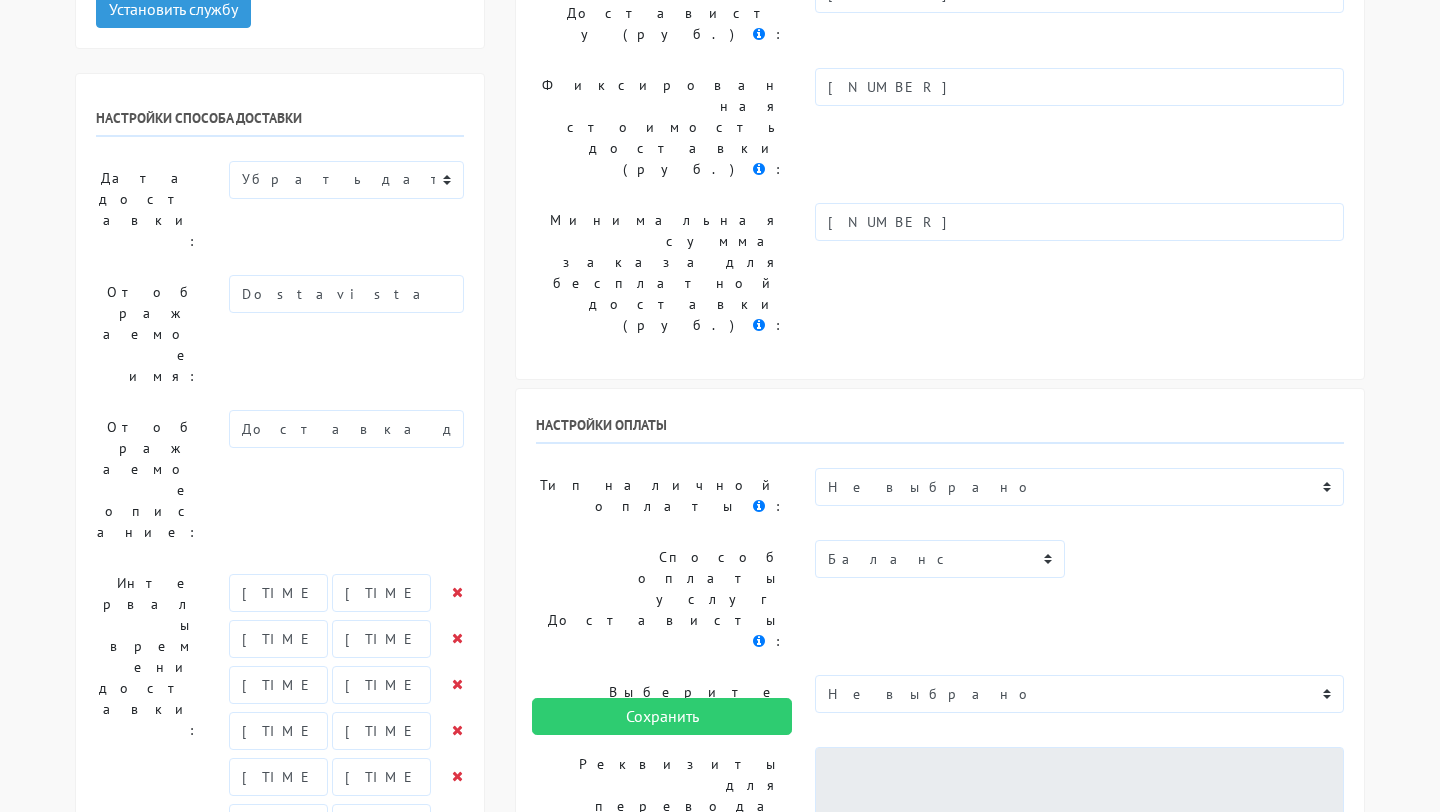 scroll, scrollTop: 767, scrollLeft: 0, axis: vertical 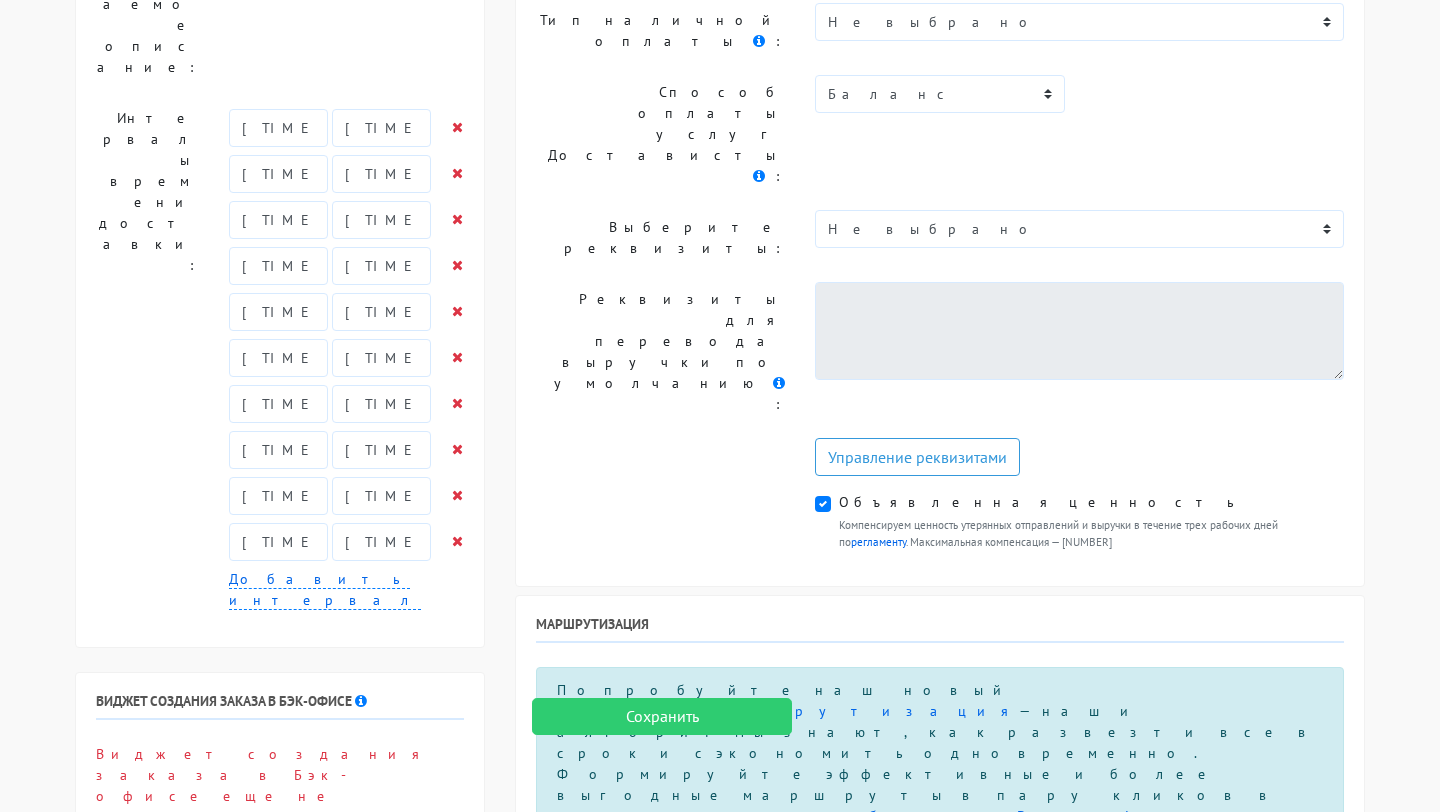 click on "Настроить виджет" at bounding box center [172, 879] 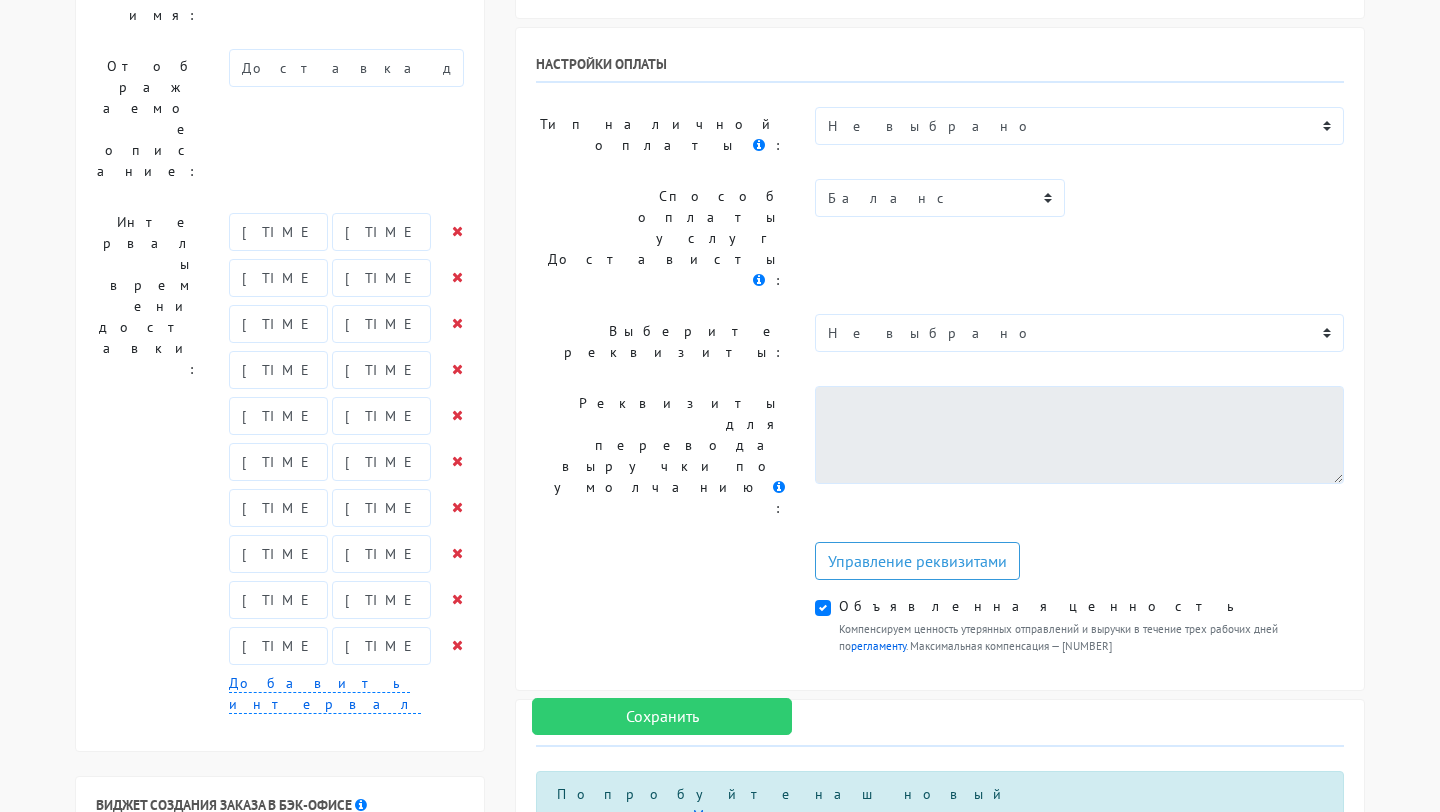 scroll, scrollTop: 0, scrollLeft: 0, axis: both 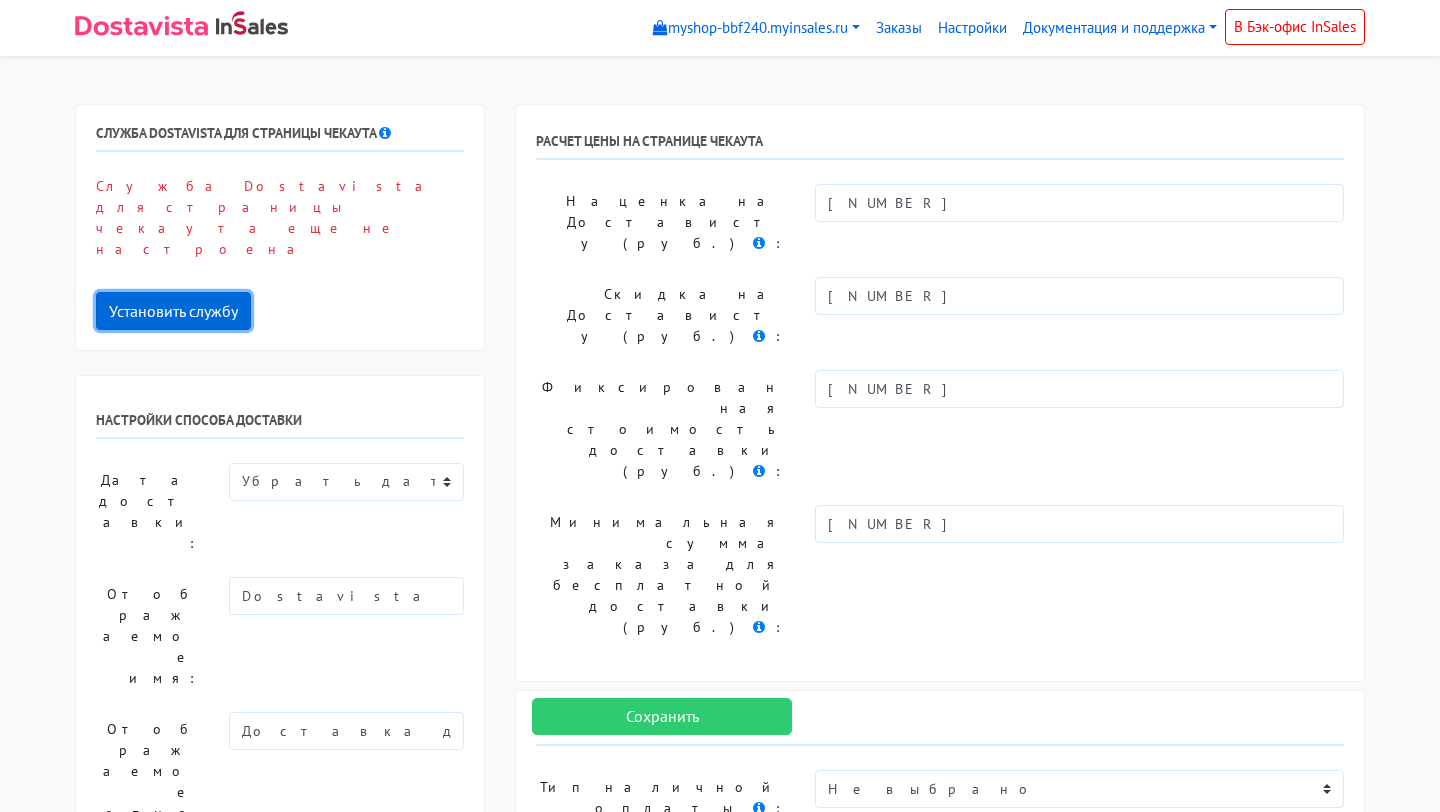 click on "Установить службу" at bounding box center (173, 311) 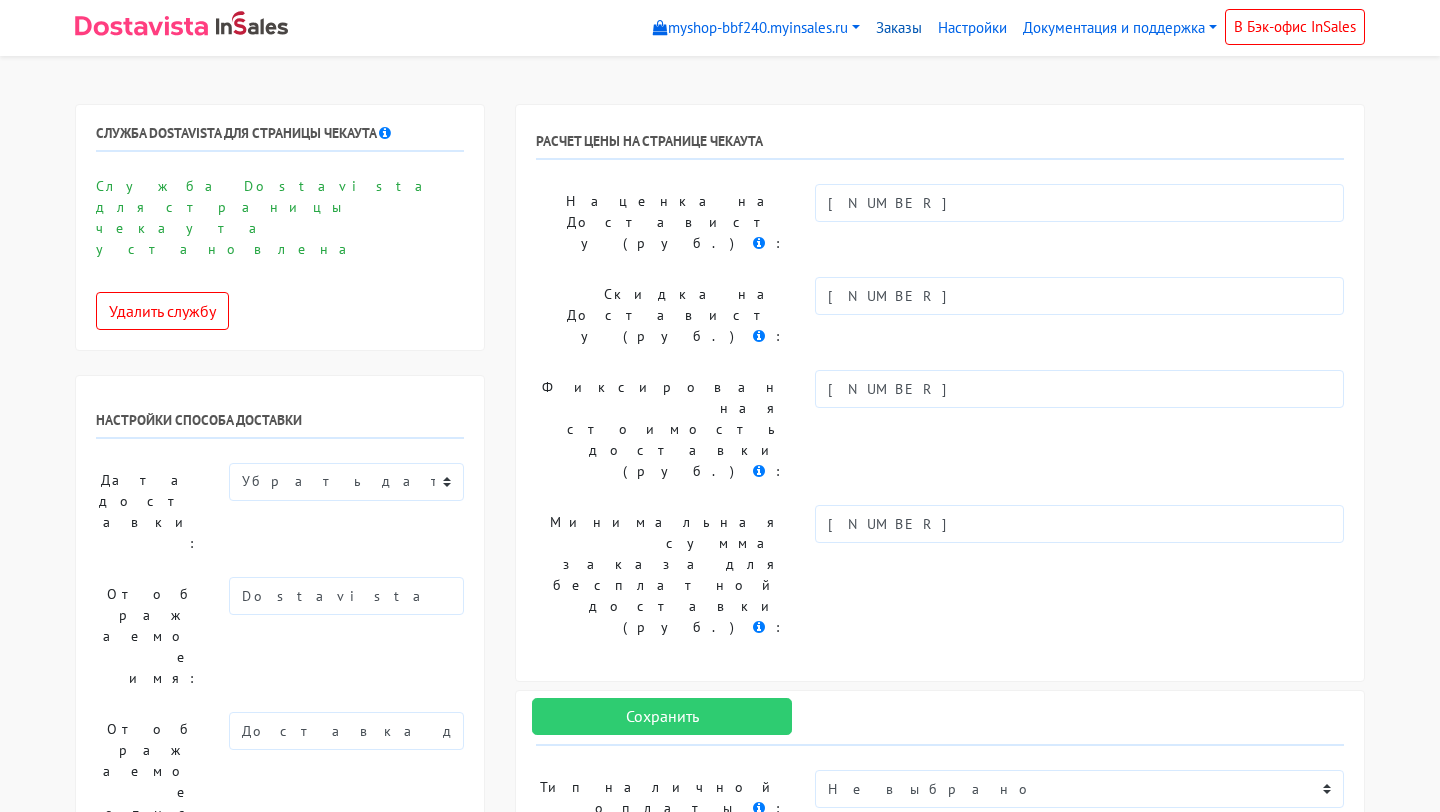 click on "Заказы" at bounding box center (899, 28) 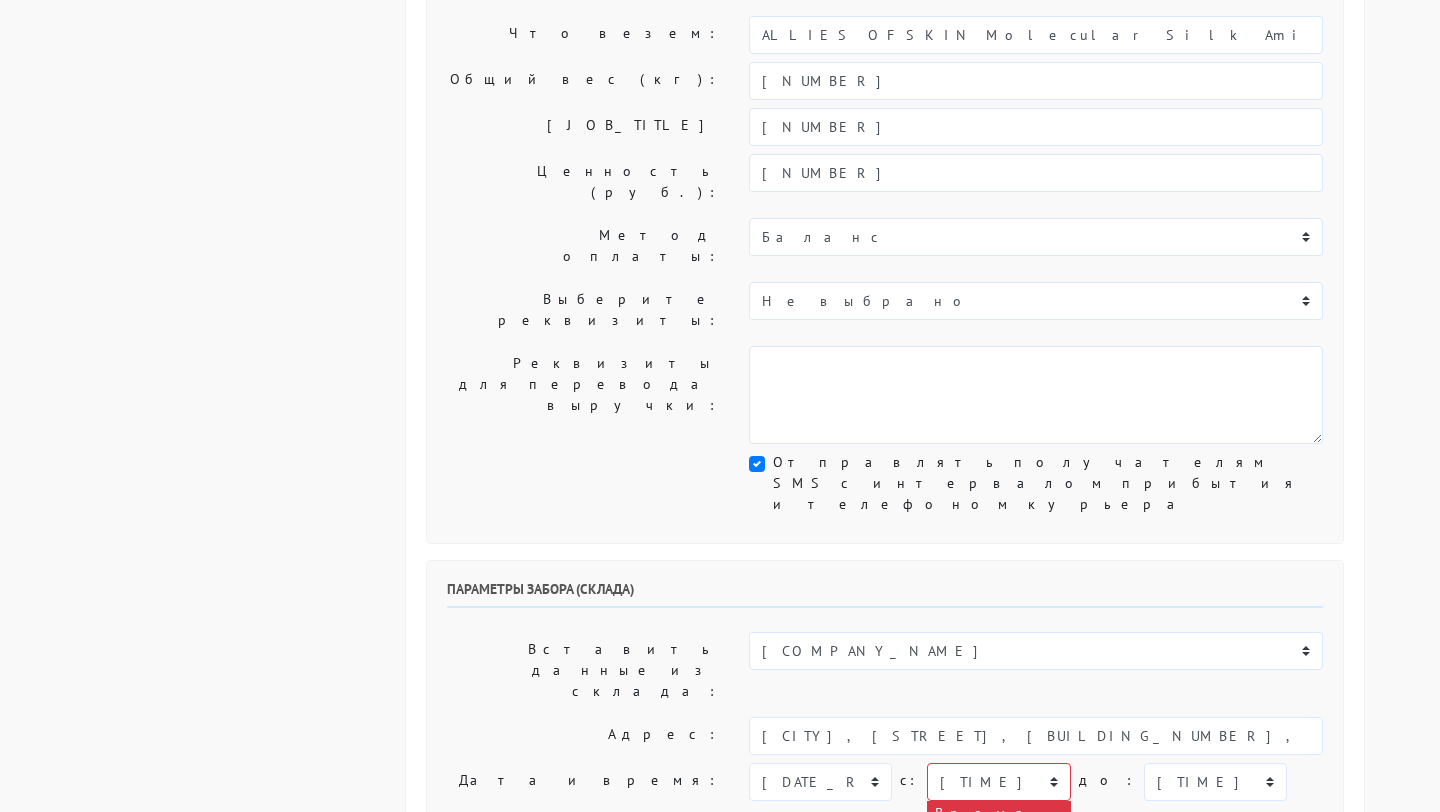 scroll, scrollTop: 451, scrollLeft: 0, axis: vertical 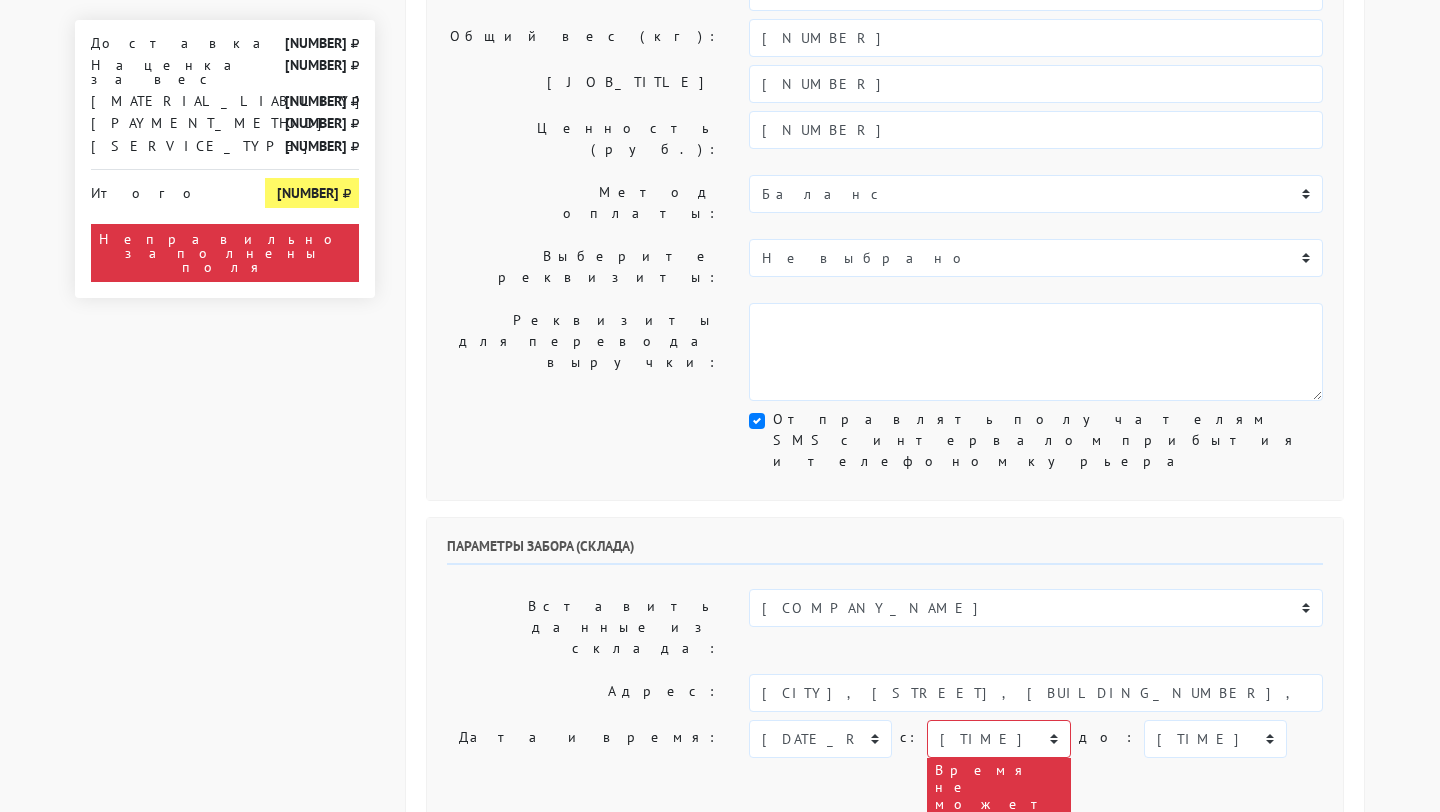 click on "Параметры забора (склада)
Вставить данные из склада:
[LAST_NAME]
[COMPANY_NAME]
Адрес:
[CITY], [STREET], [BUILDING_NUMBER], [STRUCTURE_NUMBER]
Дата и время: сегодня c: 0" at bounding box center [885, 148] 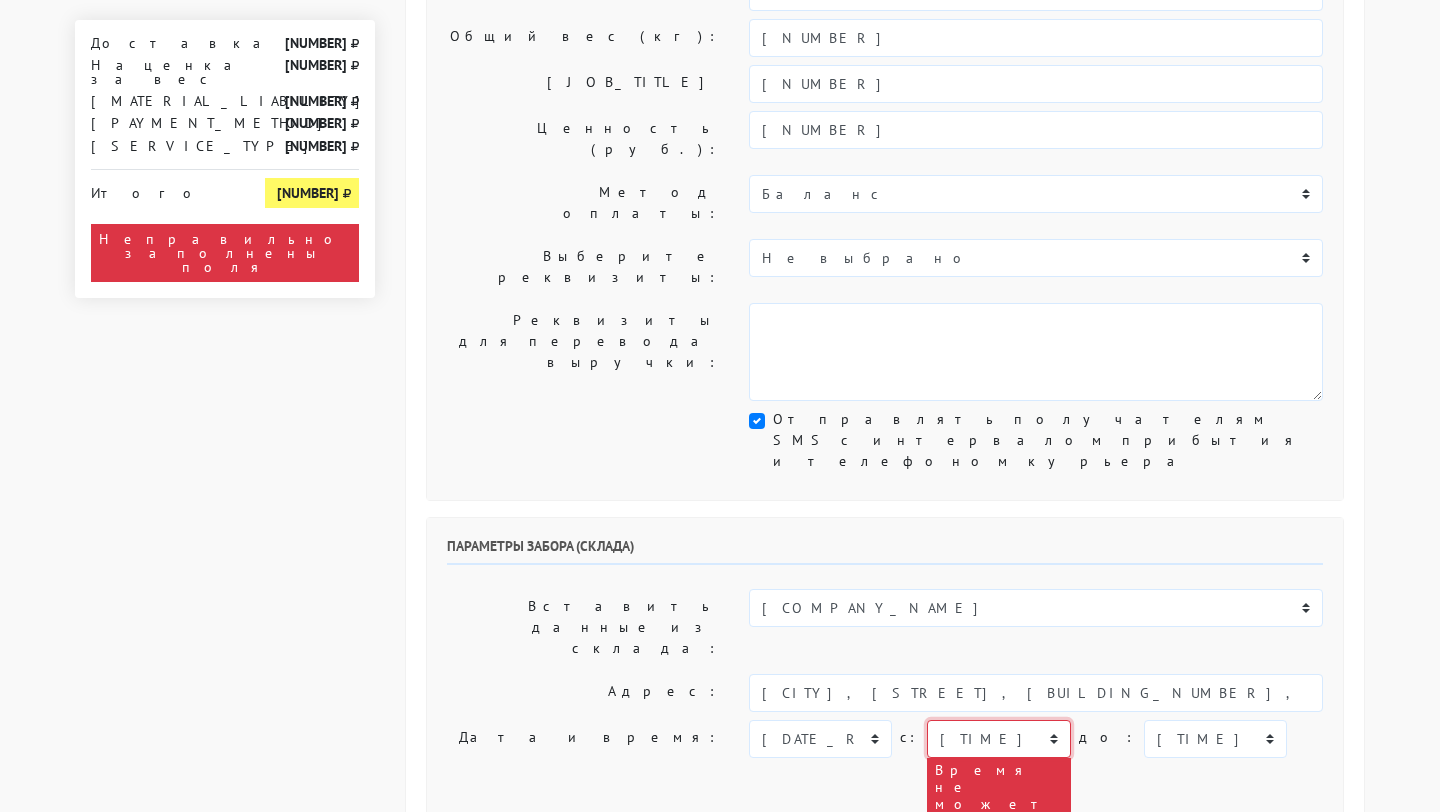 click on "[TIME]
[TIME]
[TIME]
[TIME]
[TIME]
[TIME]
[TIME]
[TIME]
[TIME] [TIME] [TIME] [TIME] [TIME] [TIME] [TIME] [TIME]" at bounding box center (998, 739) 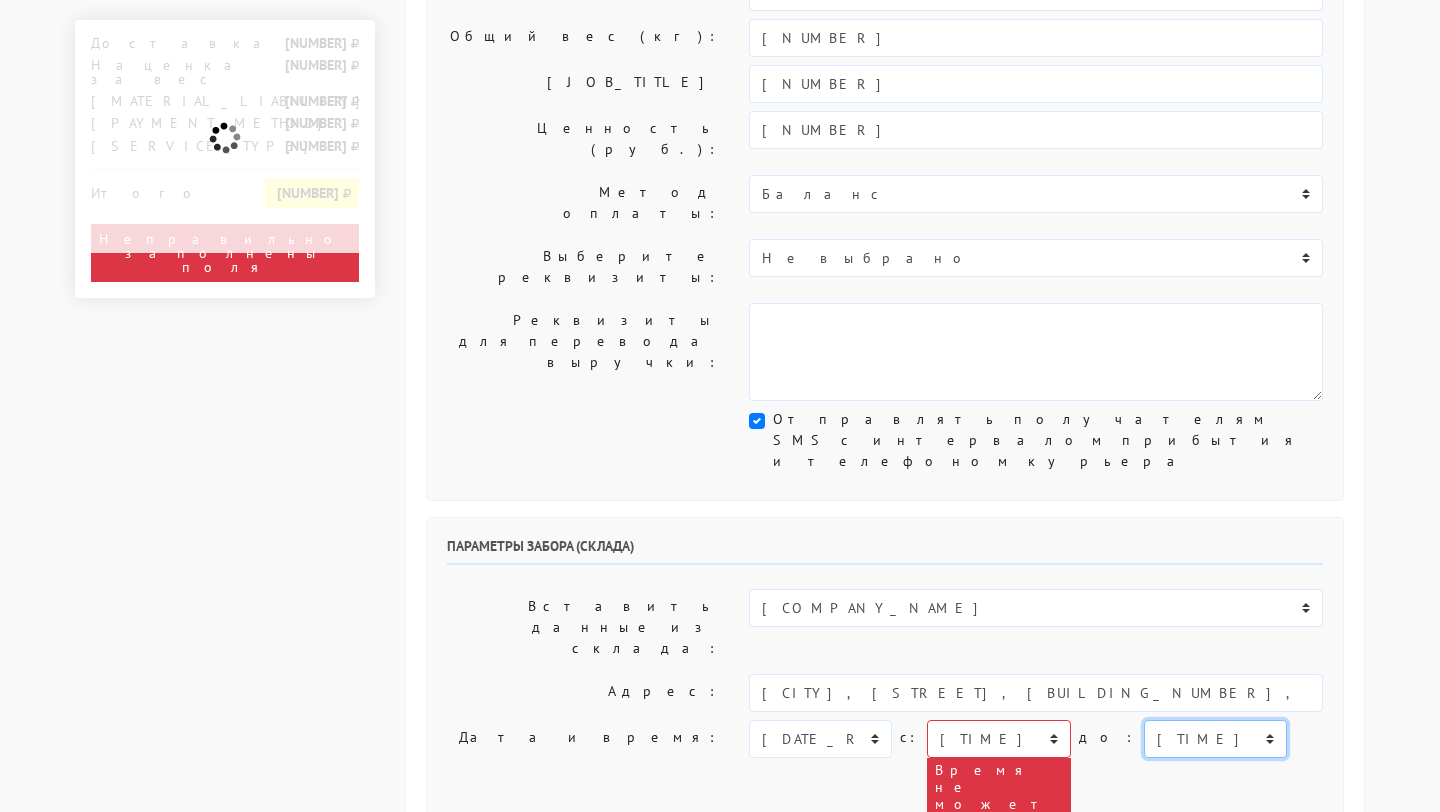 click on "[TIME]
[TIME]
[TIME]
[TIME]
[TIME]
[TIME]
[TIME]
[TIME]
[TIME] [TIME] [TIME] [TIME] [TIME] [TIME] [TIME] [TIME]" at bounding box center (1215, 739) 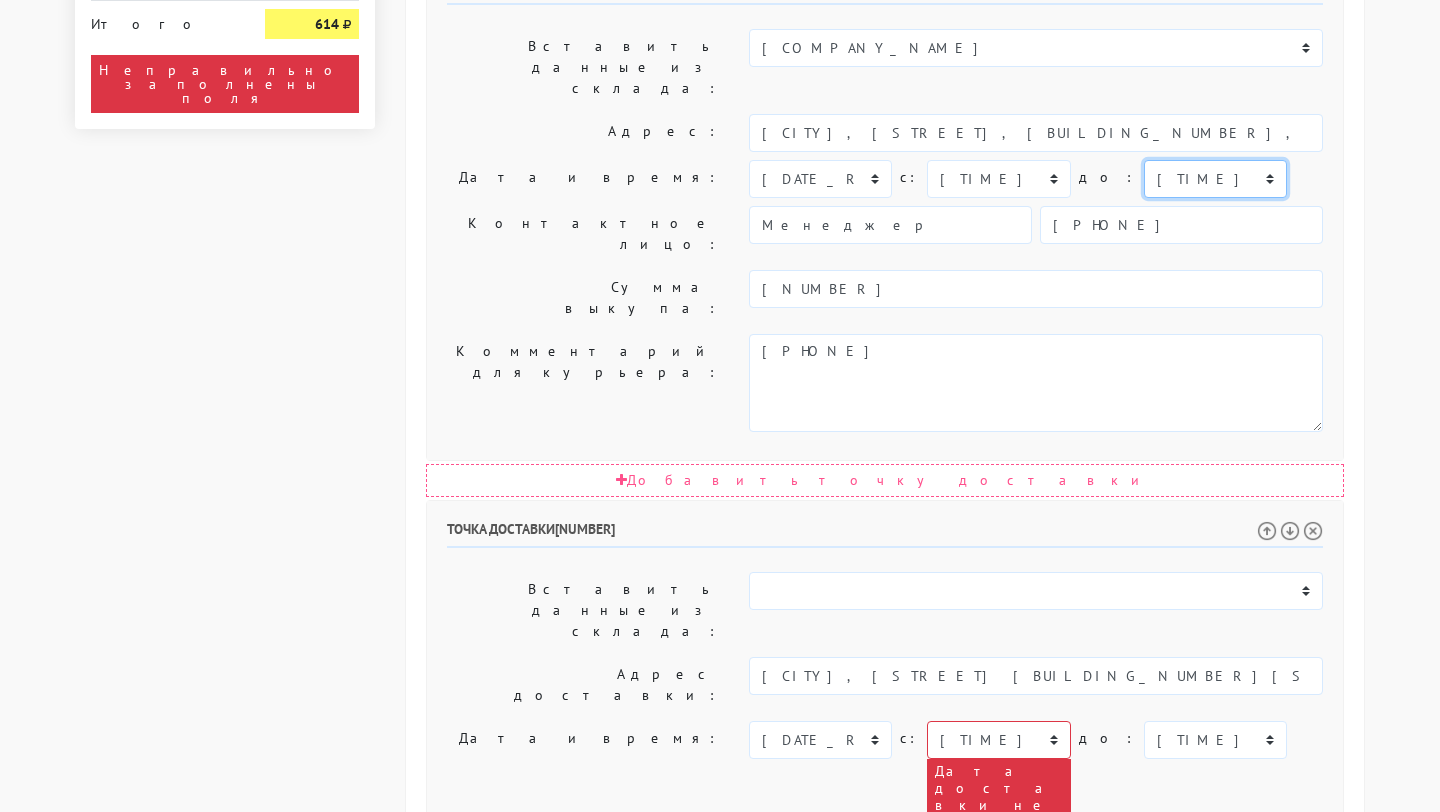 scroll, scrollTop: 1061, scrollLeft: 0, axis: vertical 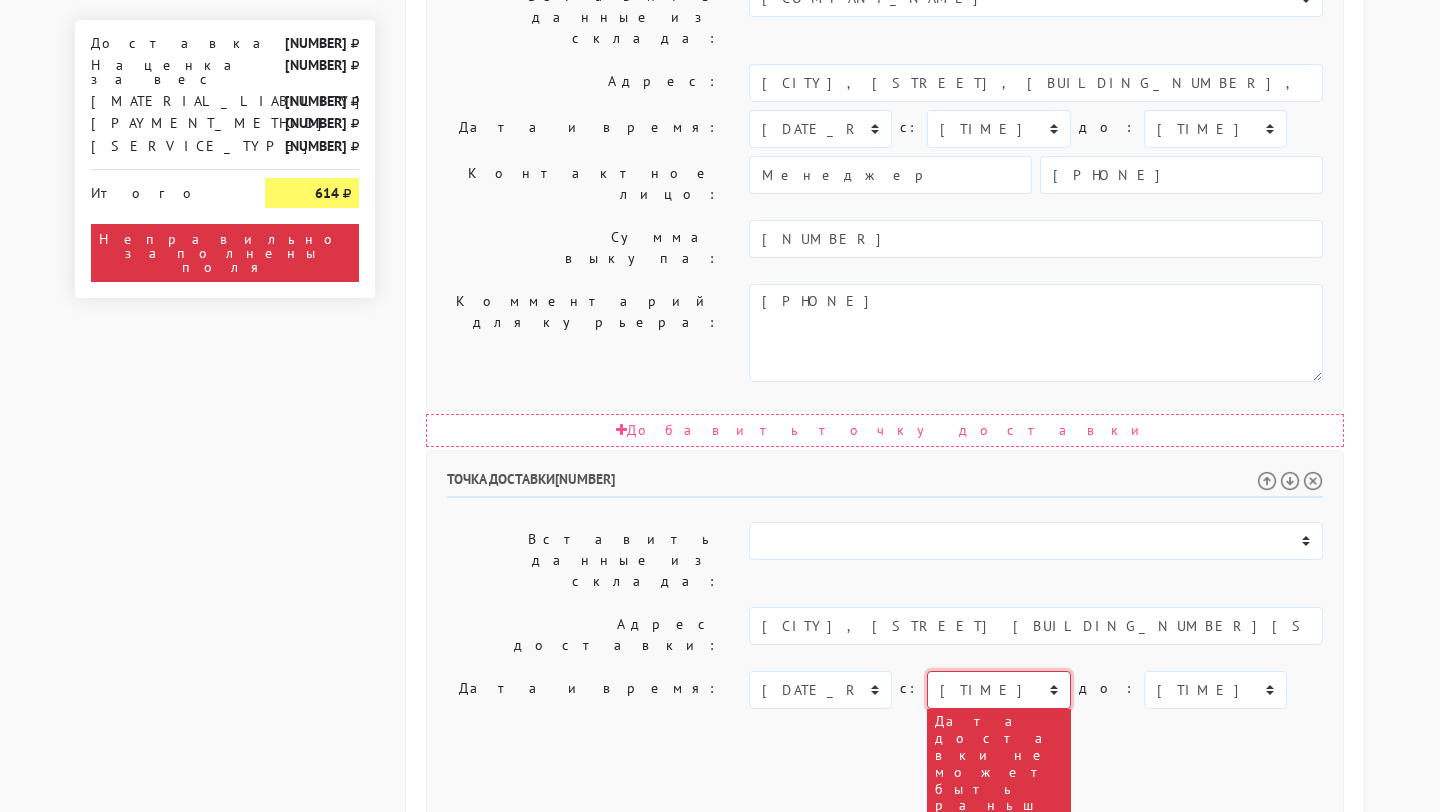 click on "00:00
00:30
01:00
01:30
02:00
02:30
03:00
03:30 04:00 04:30 05:00 05:30 06:00 06:30 07:00 07:30 08:00 08:30 09:00" at bounding box center (998, 690) 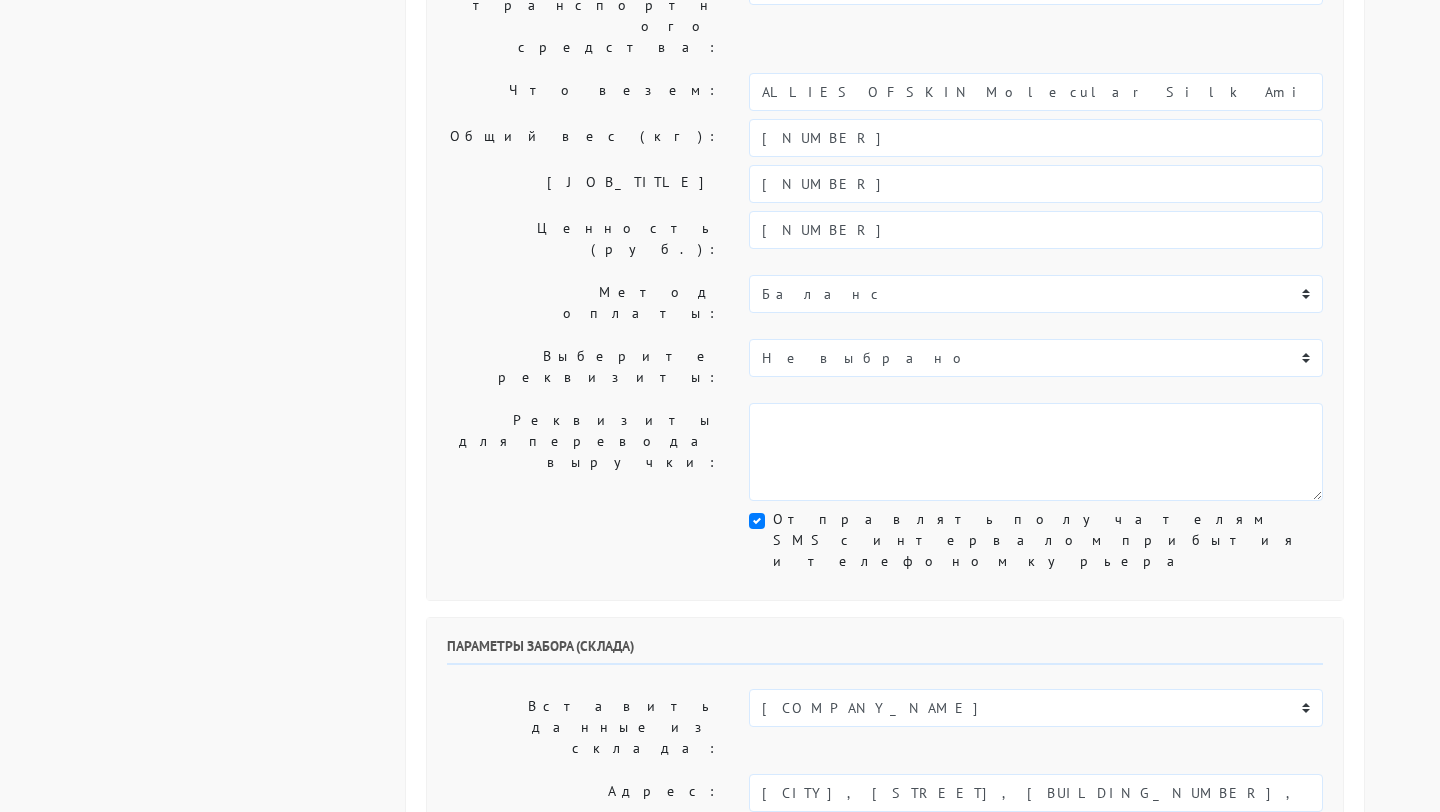 scroll, scrollTop: 1133, scrollLeft: 0, axis: vertical 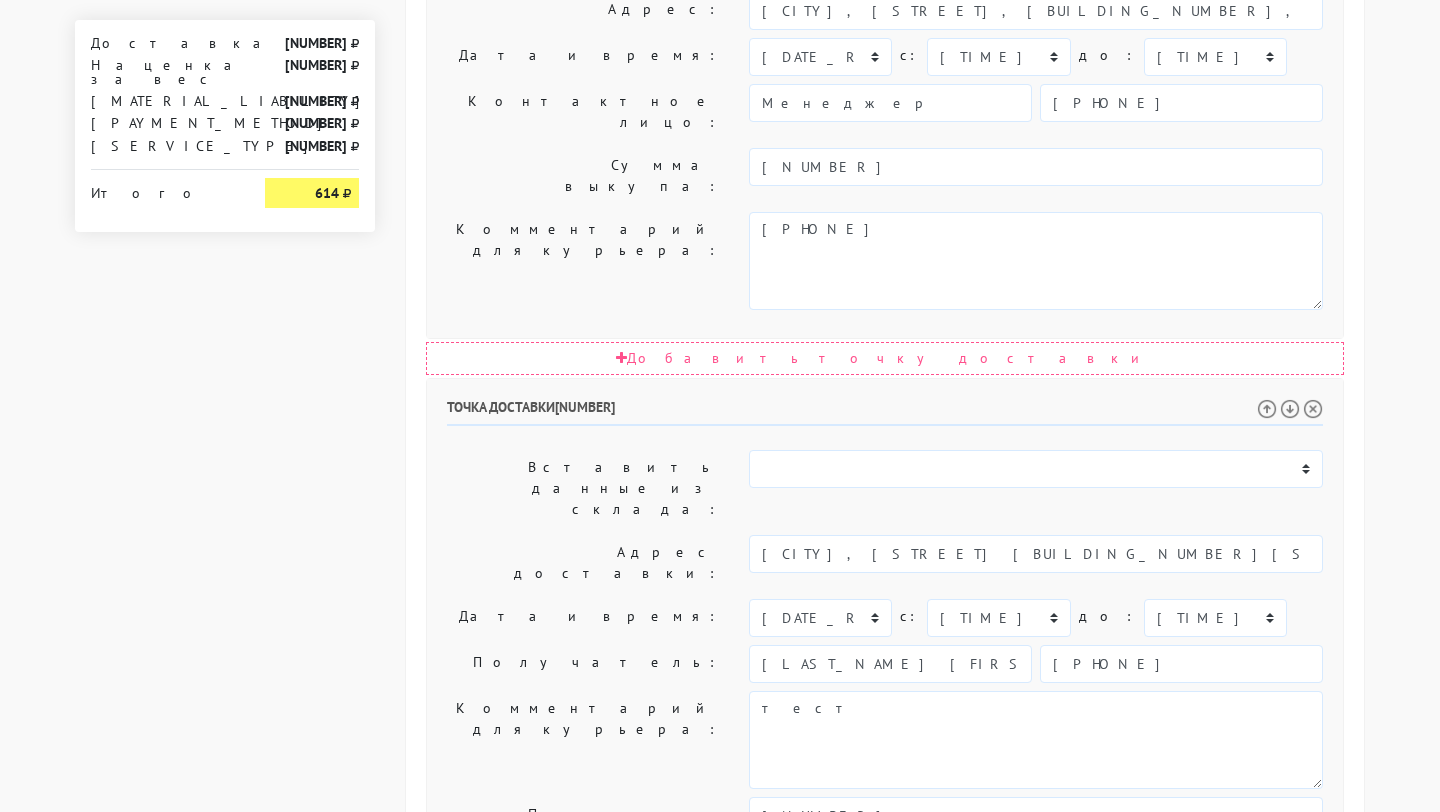 click on "Создать заказ в Dostavista" at bounding box center (530, 1147) 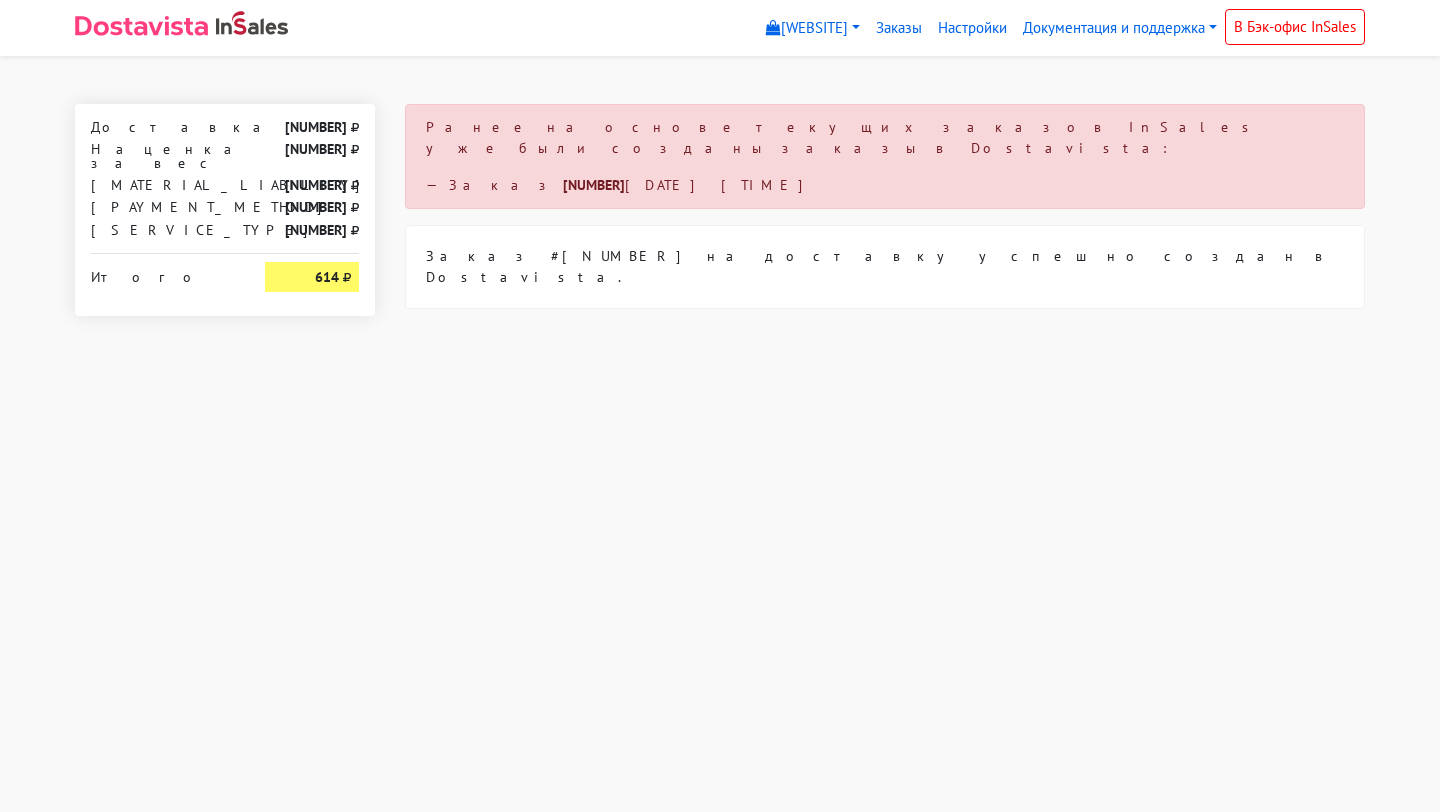 scroll, scrollTop: 0, scrollLeft: 0, axis: both 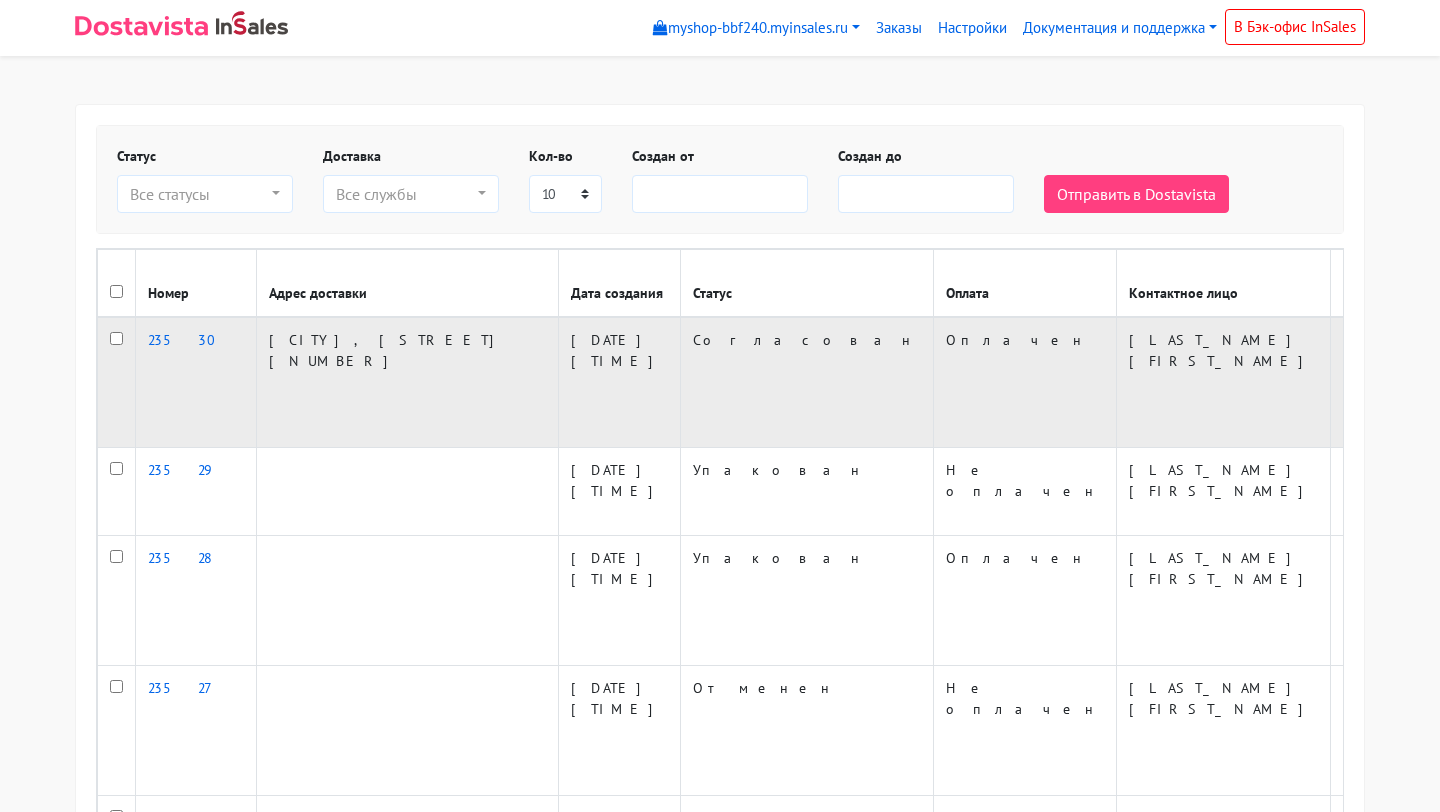 click at bounding box center [116, 338] 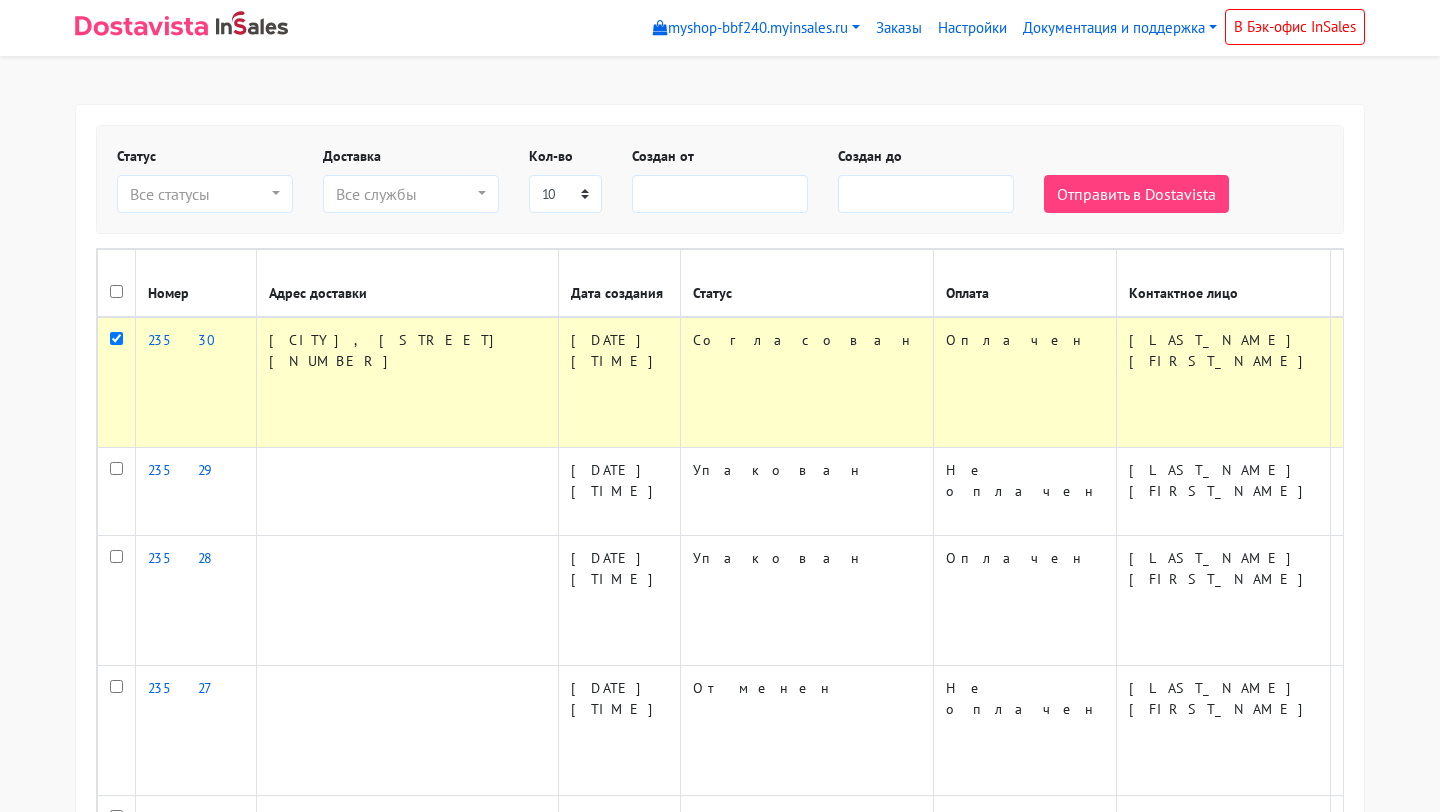 click at bounding box center (116, 338) 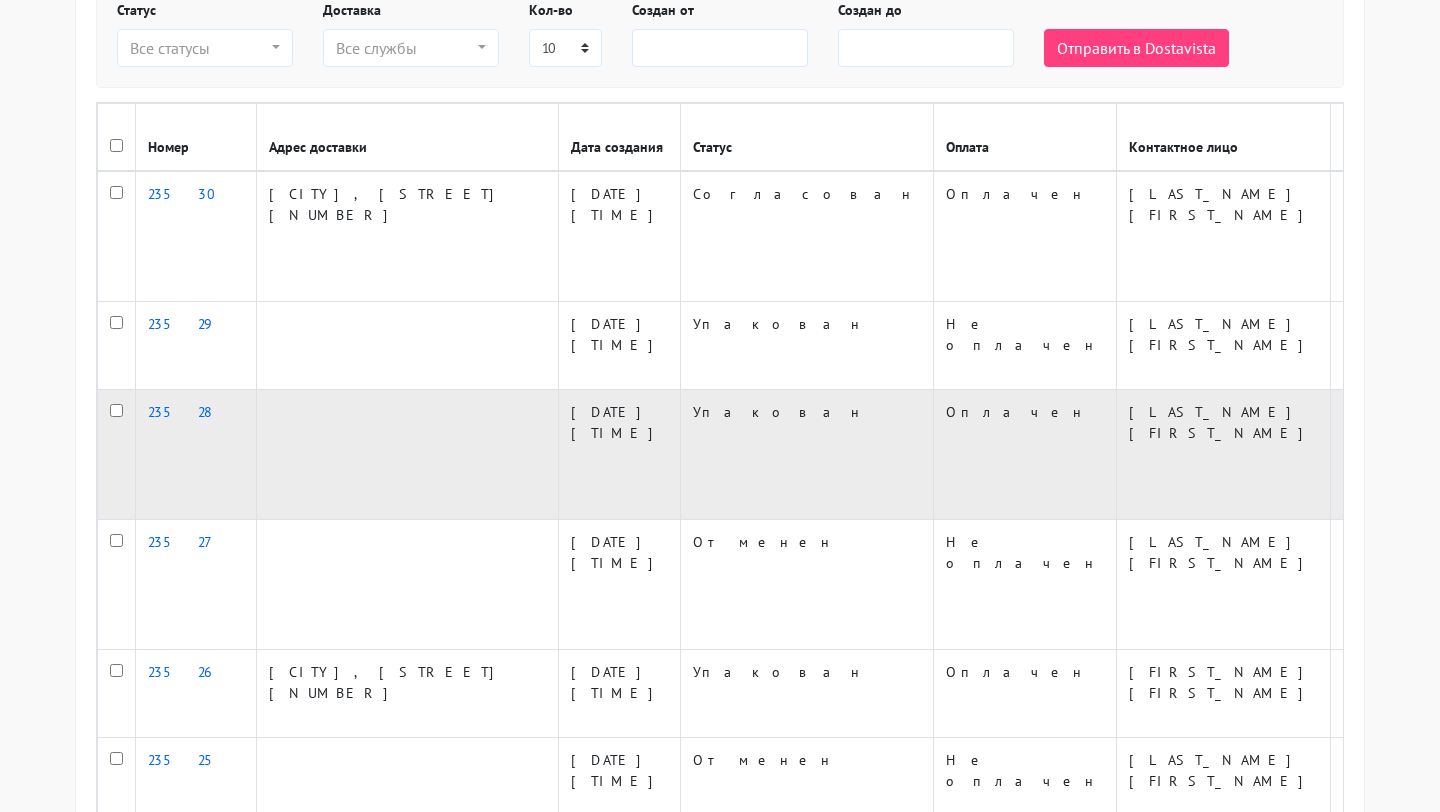 scroll, scrollTop: 0, scrollLeft: 0, axis: both 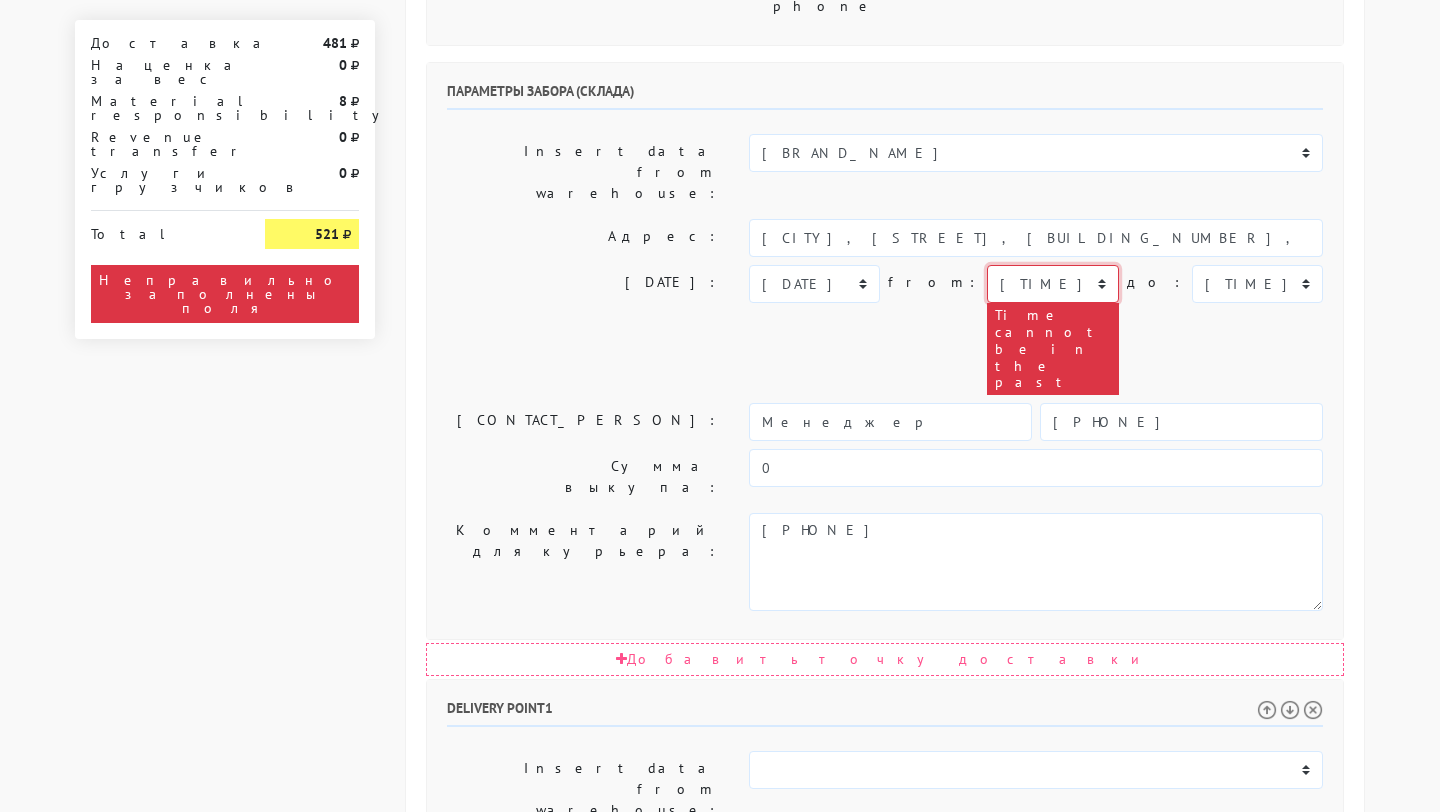 click on "[TIME] [TIME] [TIME] [TIME] [TIME] [TIME] [TIME] [TIME] [TIME] [TIME] [TIME] [TIME] [TIME] [TIME] [TIME] [TIME] [TIME]" at bounding box center (1052, 284) 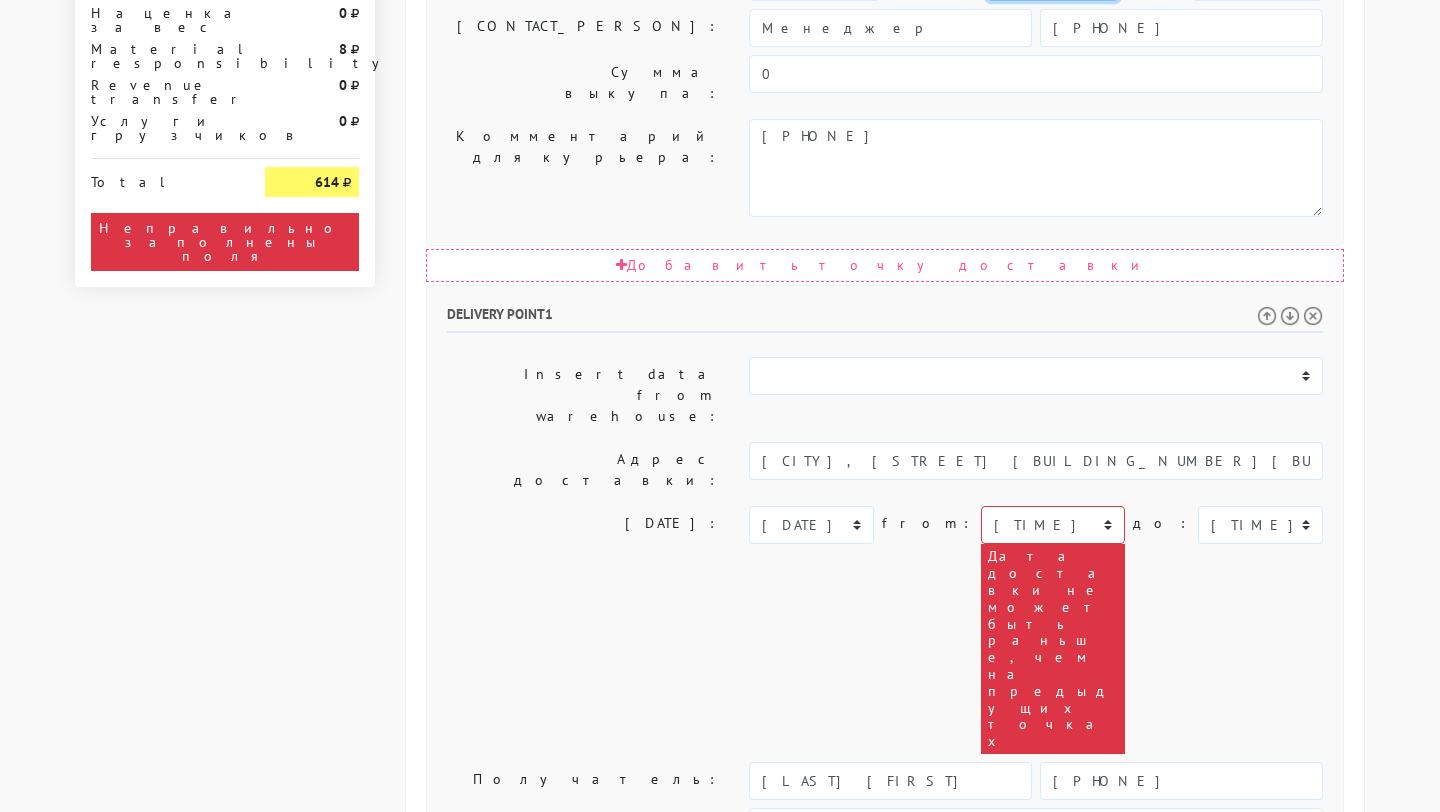 scroll, scrollTop: 1202, scrollLeft: 0, axis: vertical 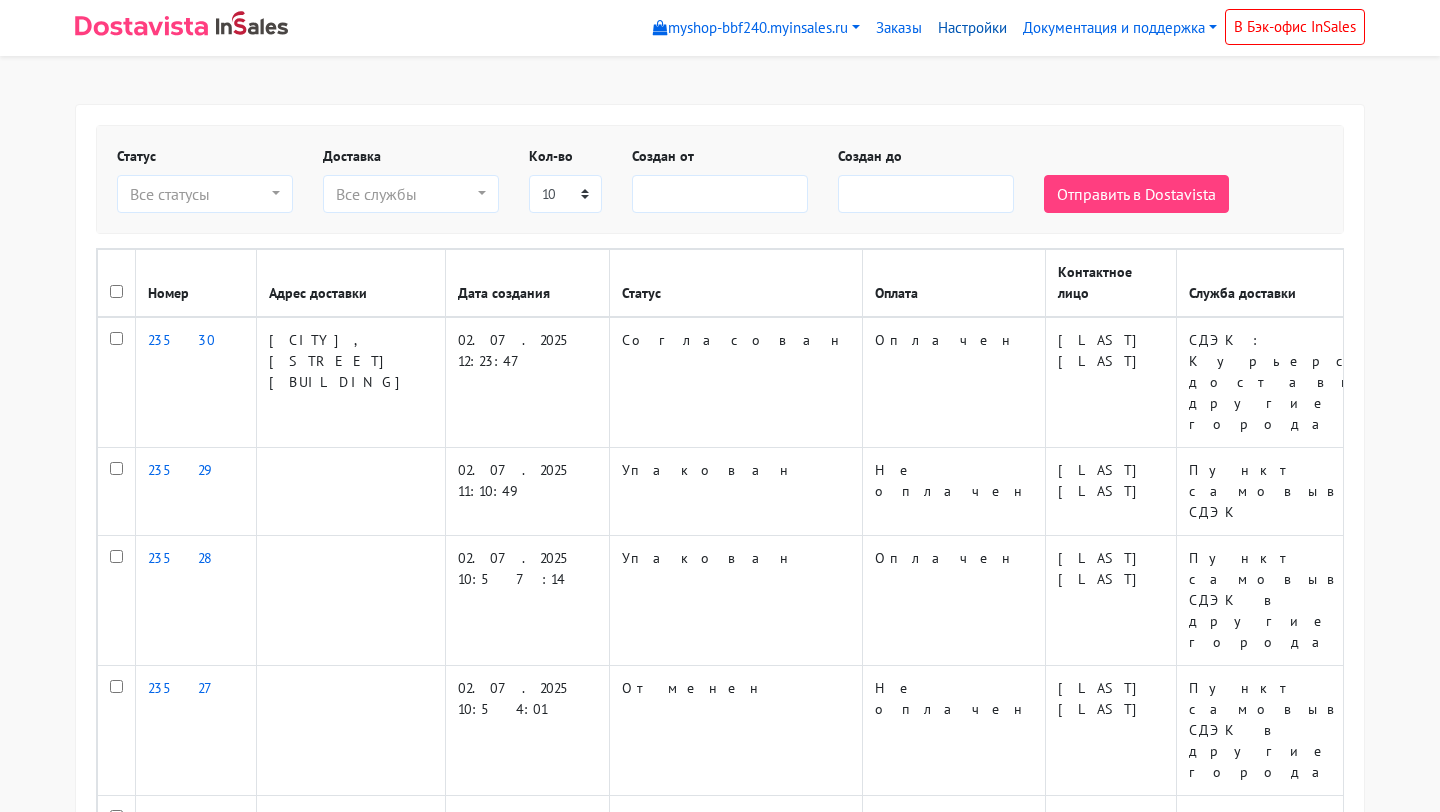 click on "Настройки" at bounding box center (972, 28) 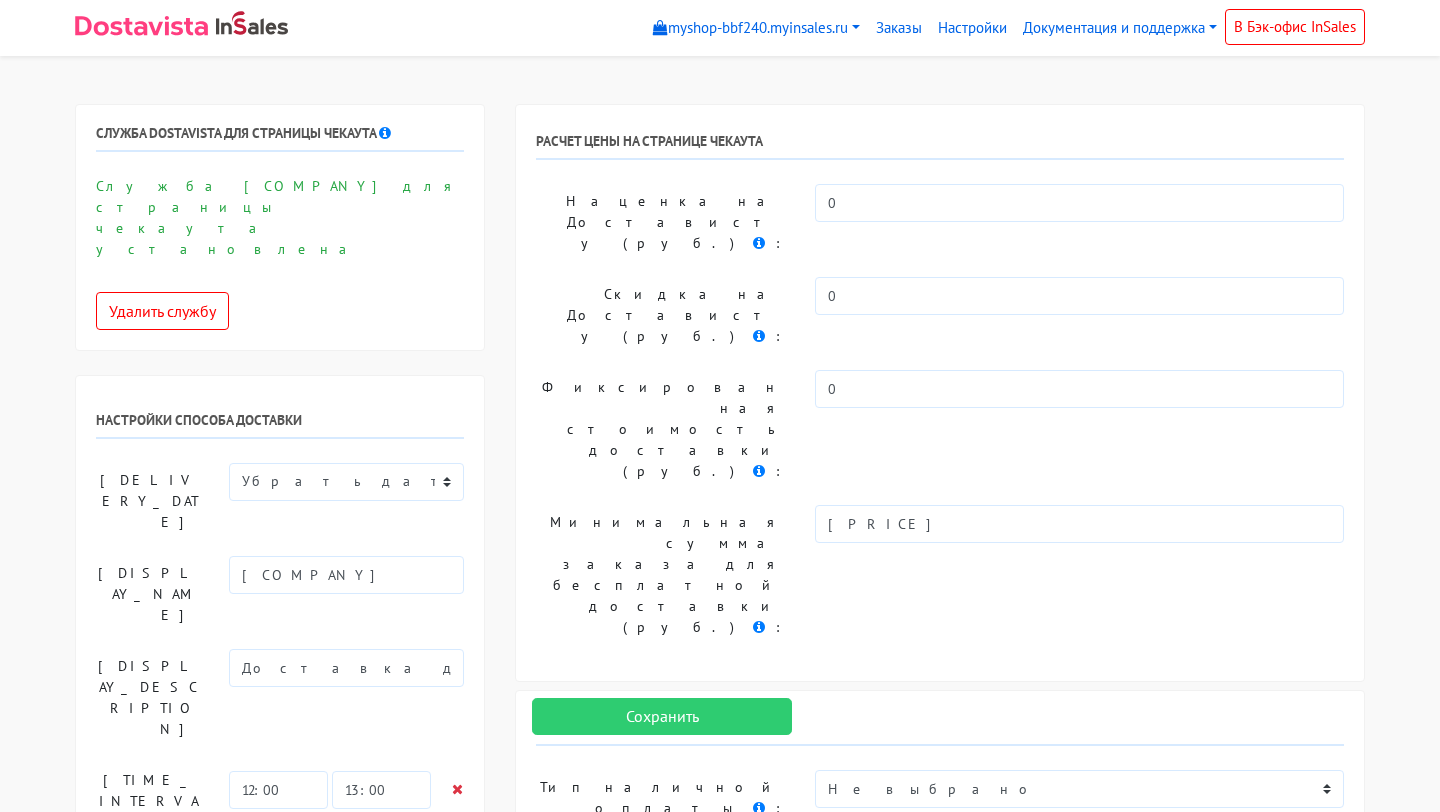scroll, scrollTop: 0, scrollLeft: 0, axis: both 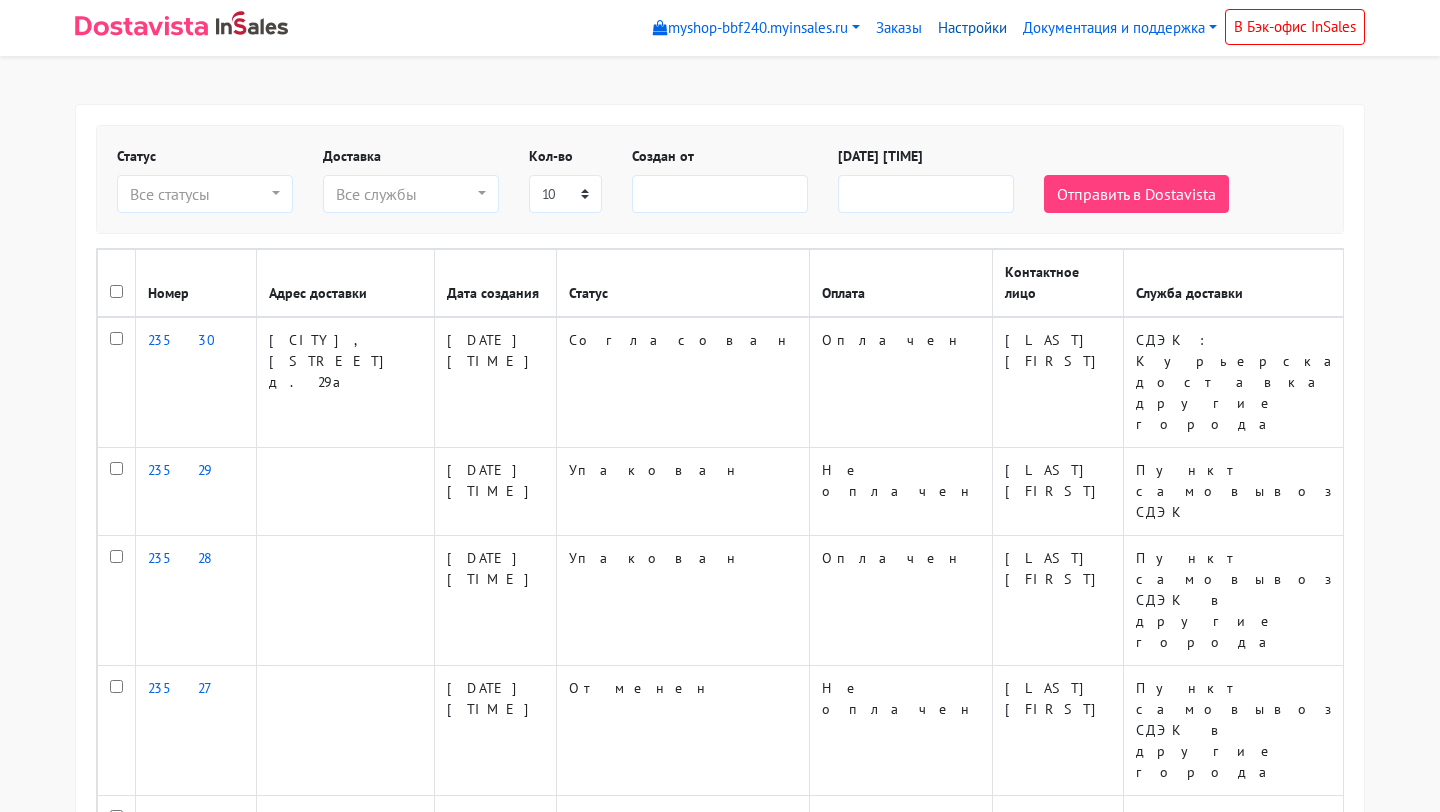 click on "Настройки" at bounding box center [972, 28] 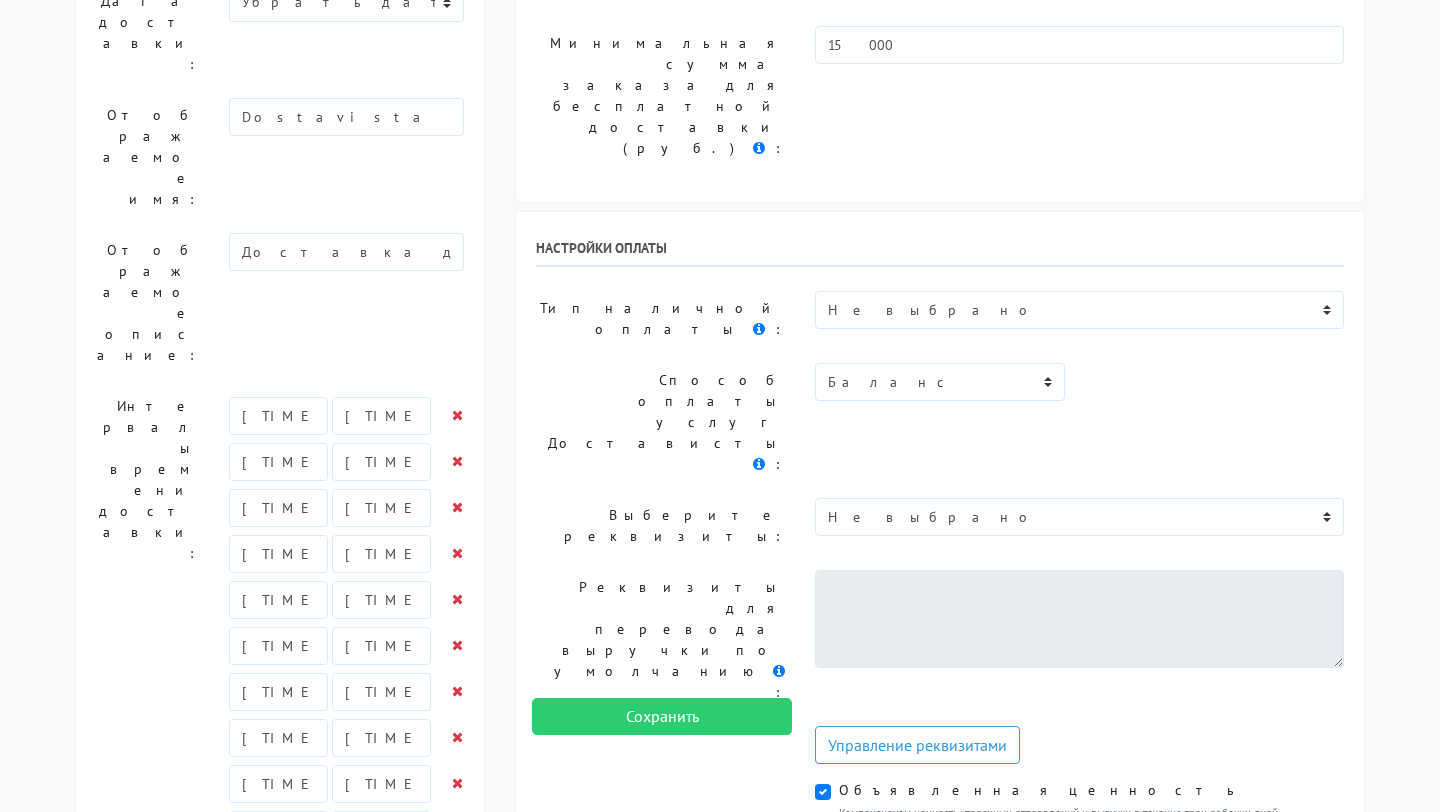 scroll, scrollTop: 0, scrollLeft: 0, axis: both 